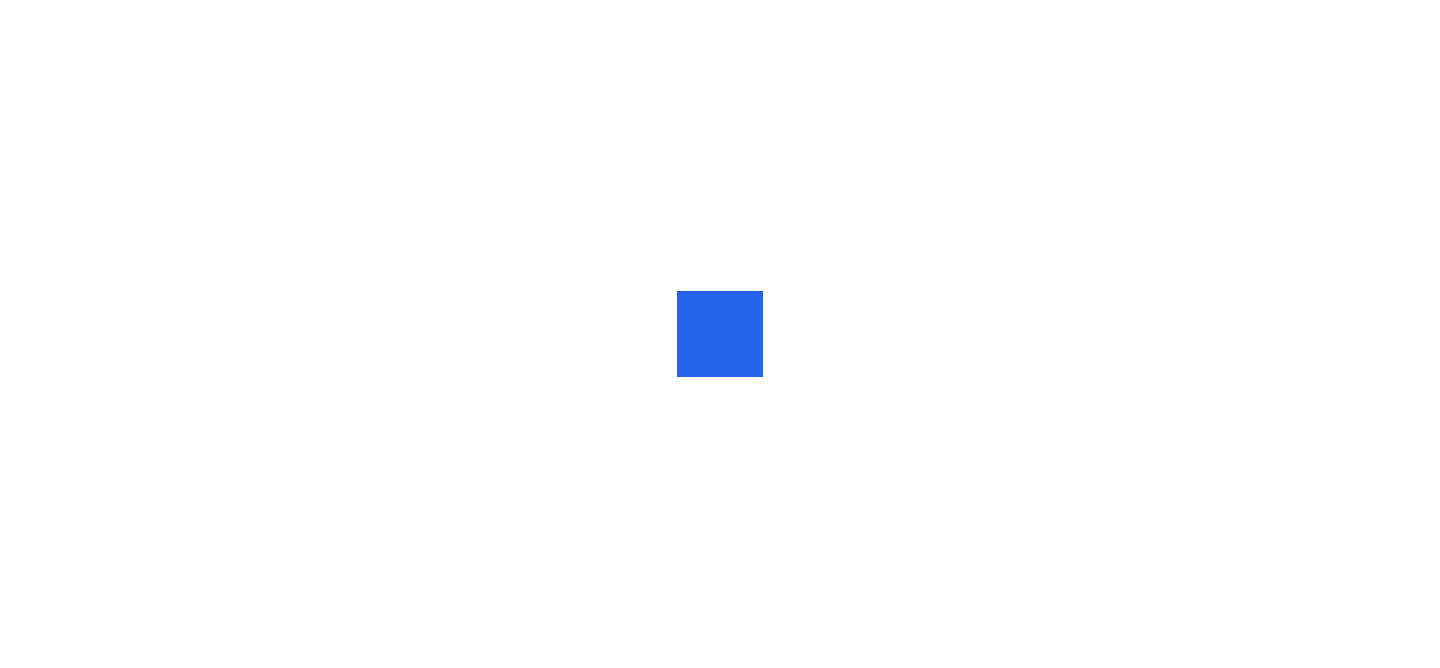 scroll, scrollTop: 0, scrollLeft: 0, axis: both 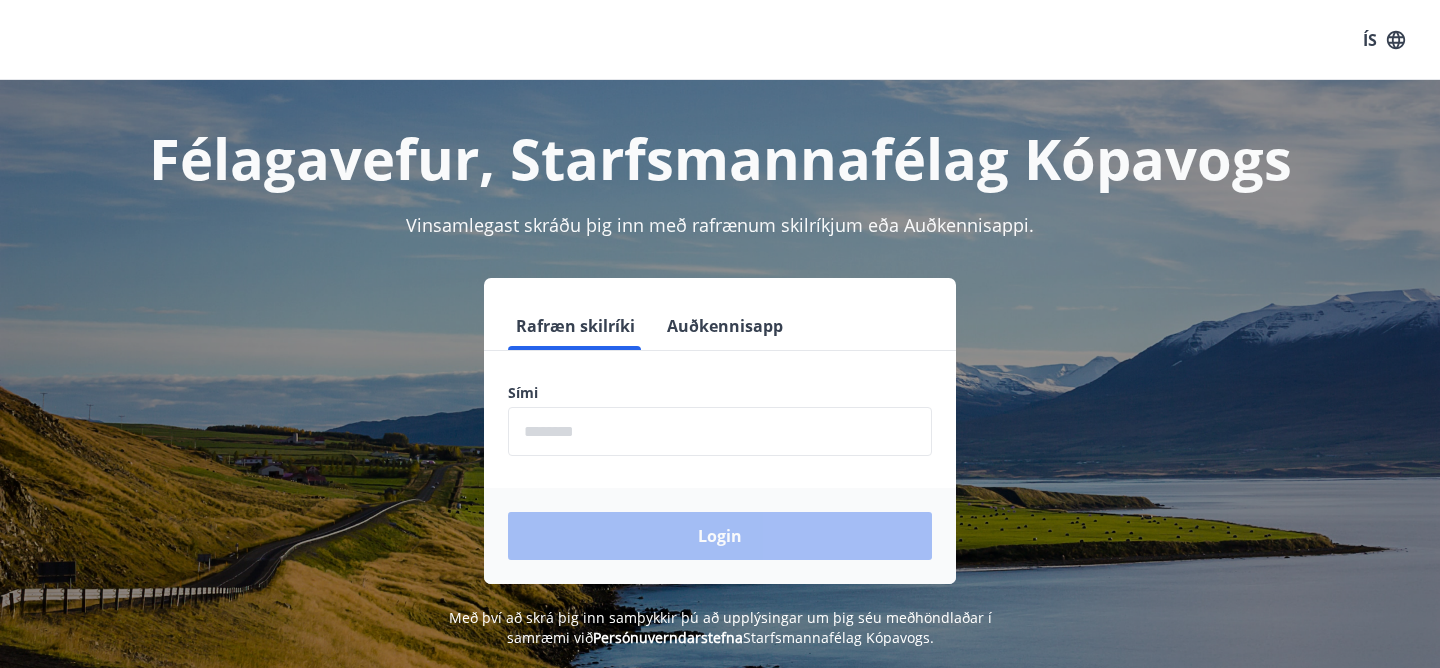 click at bounding box center (720, 431) 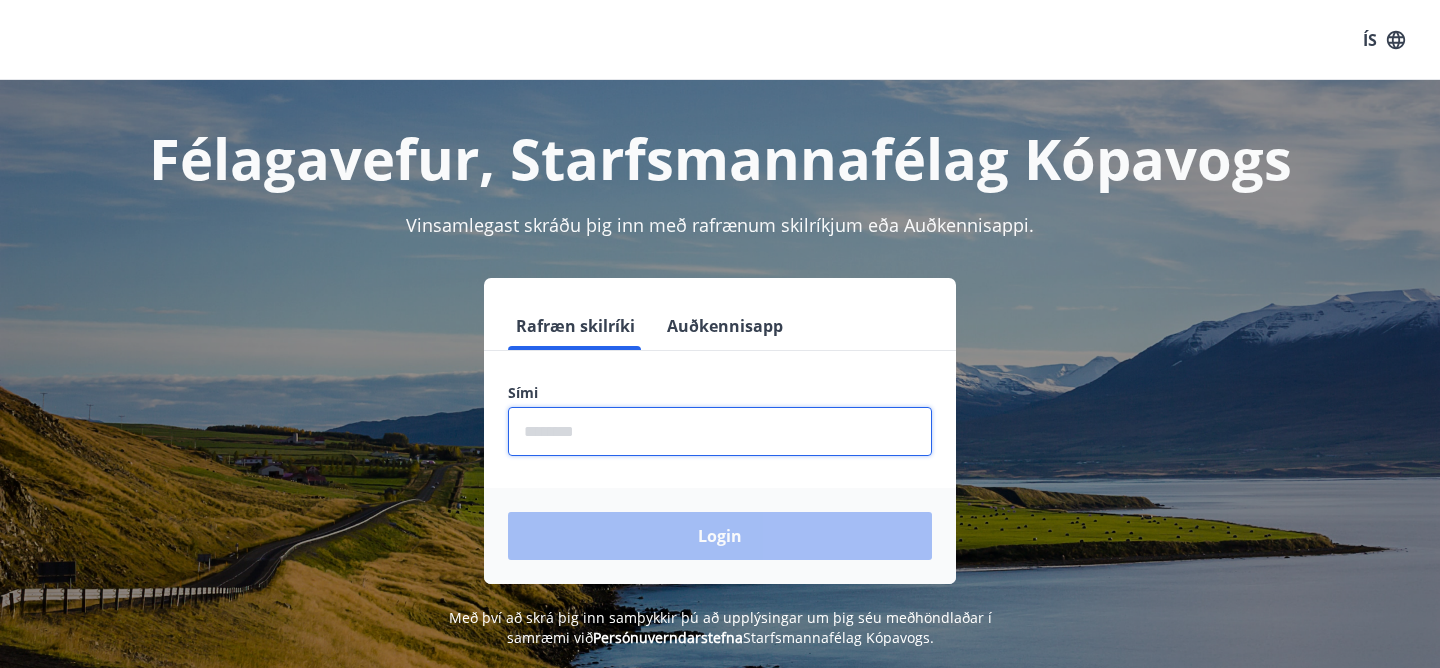 type on "********" 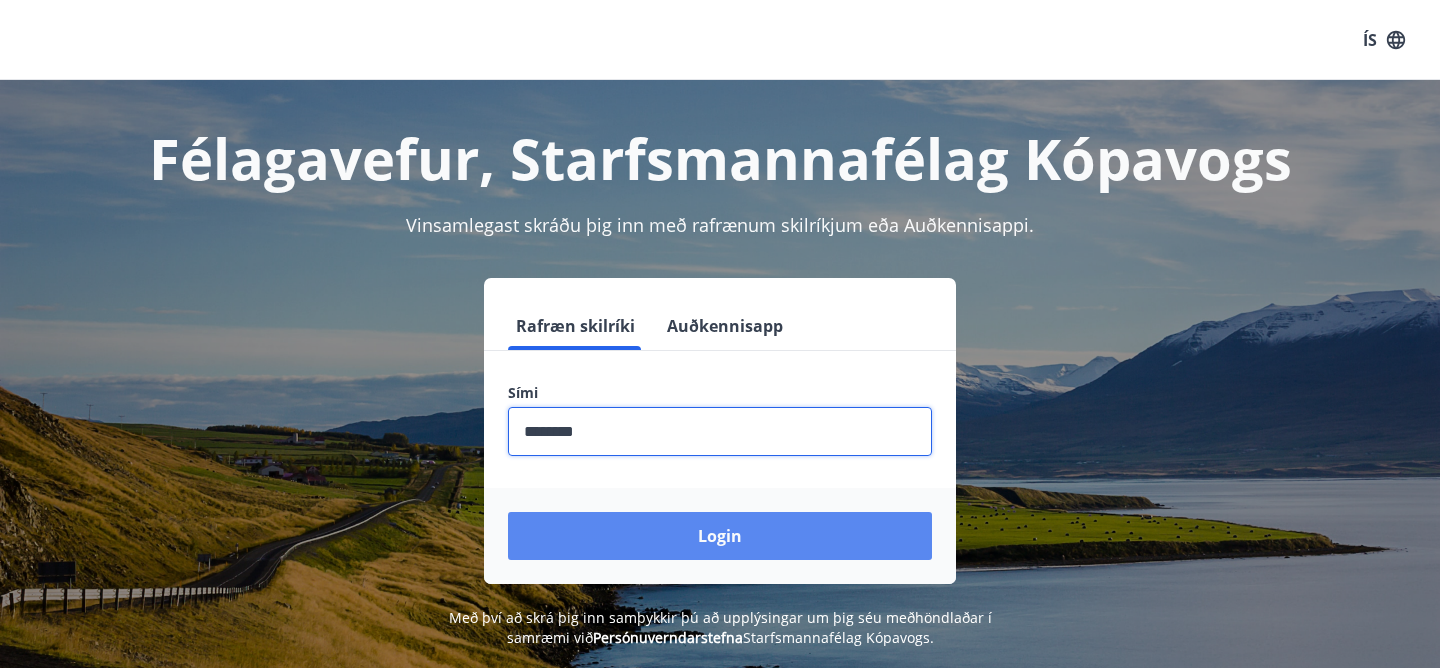 click on "Login" at bounding box center (720, 536) 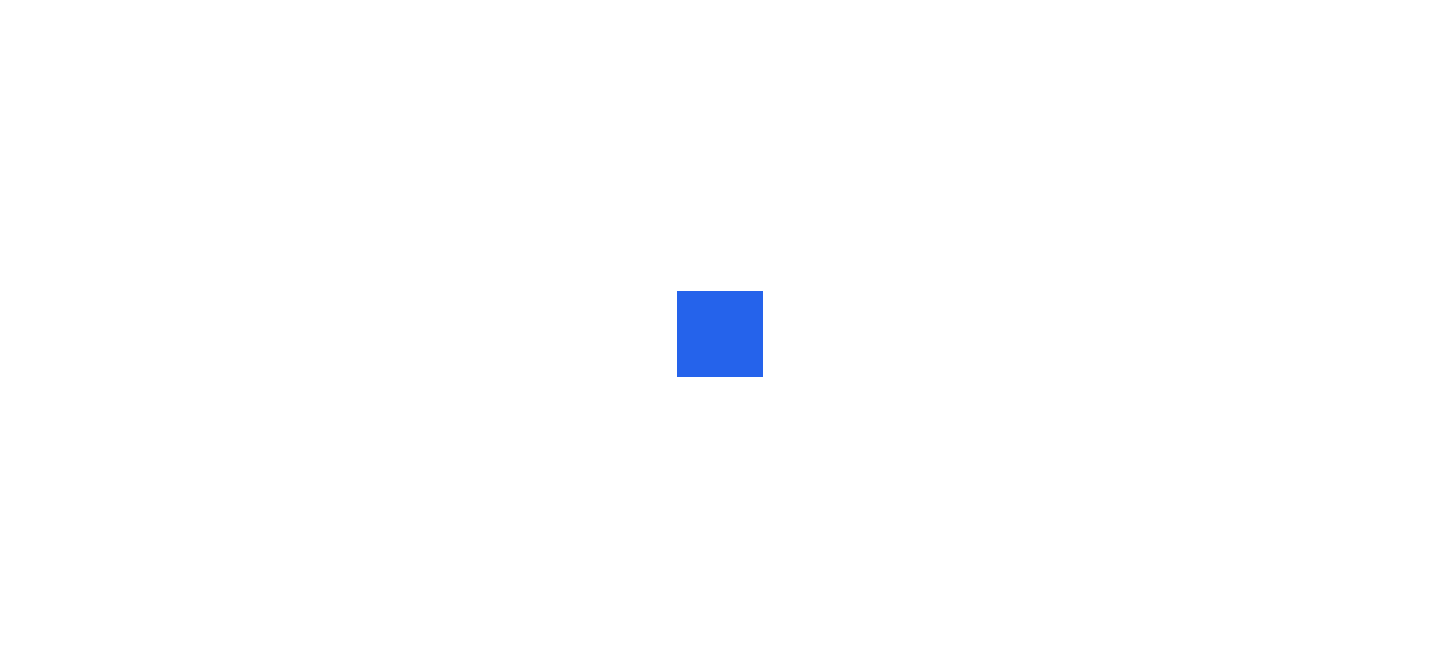 scroll, scrollTop: 0, scrollLeft: 0, axis: both 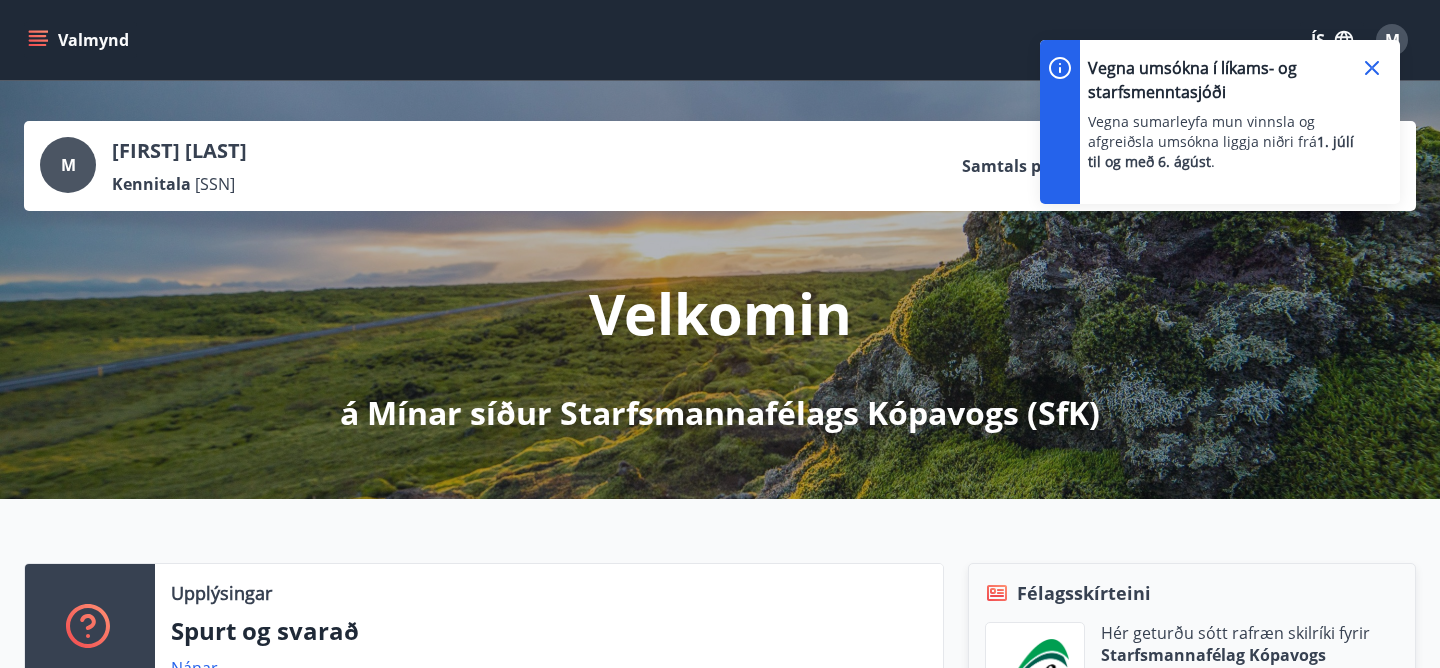click 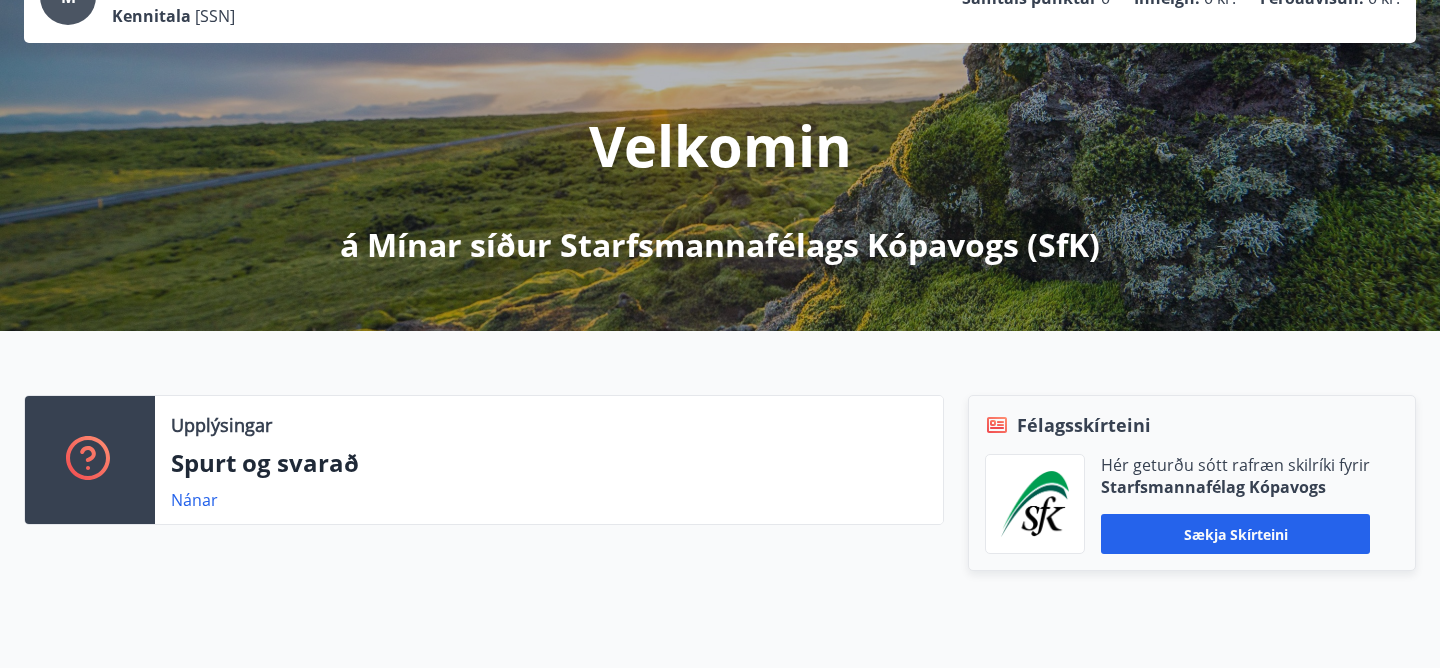 scroll, scrollTop: 0, scrollLeft: 0, axis: both 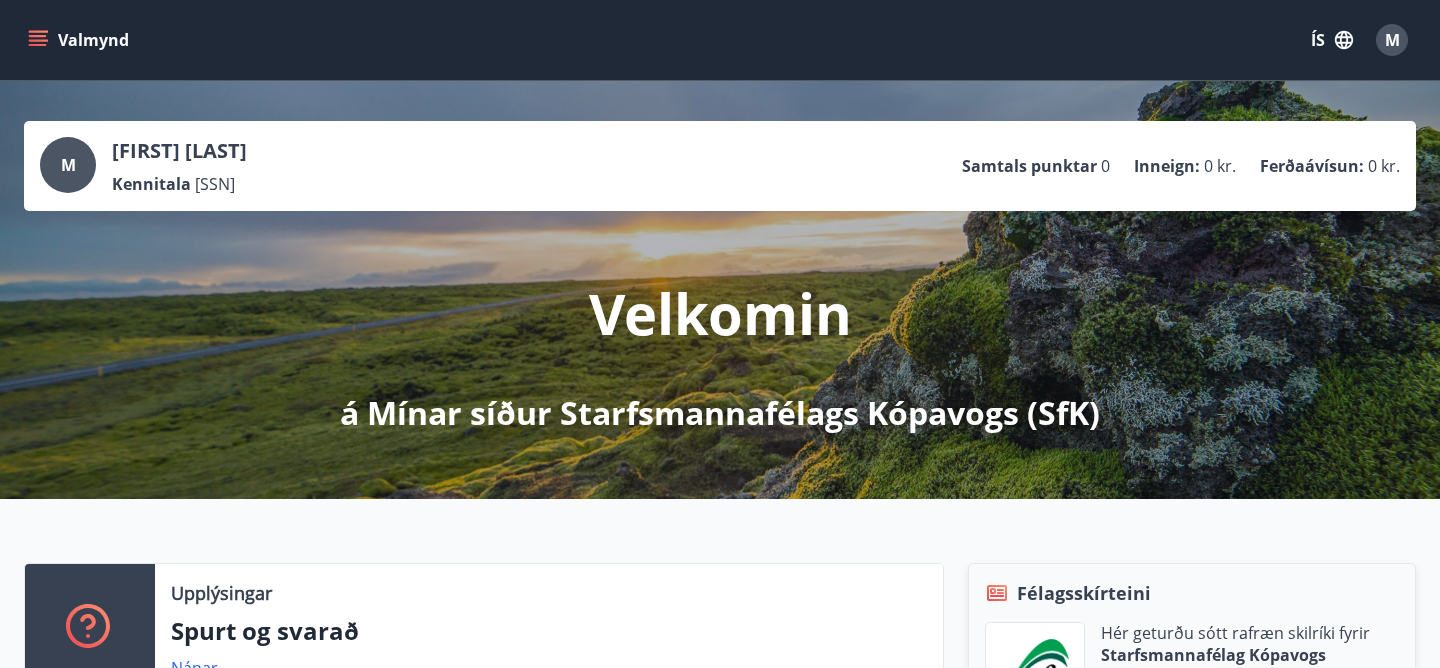 click 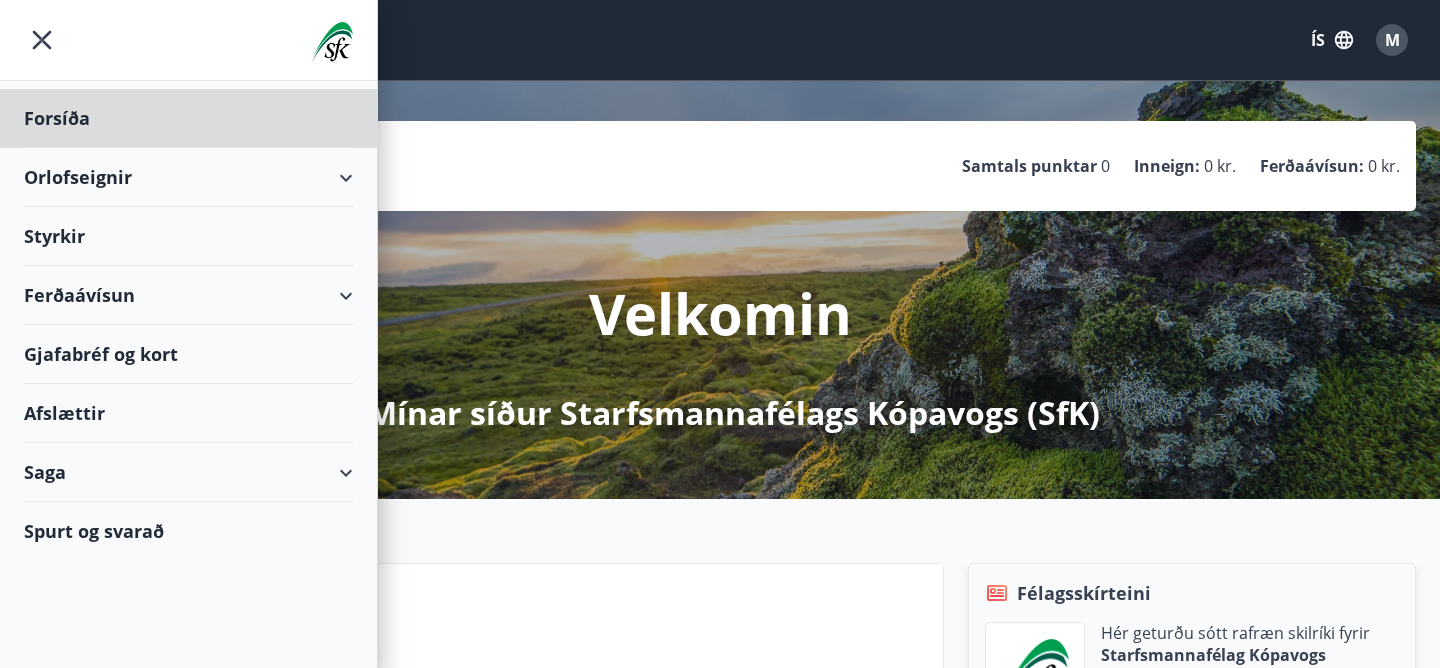 click on "Styrkir" at bounding box center (188, 118) 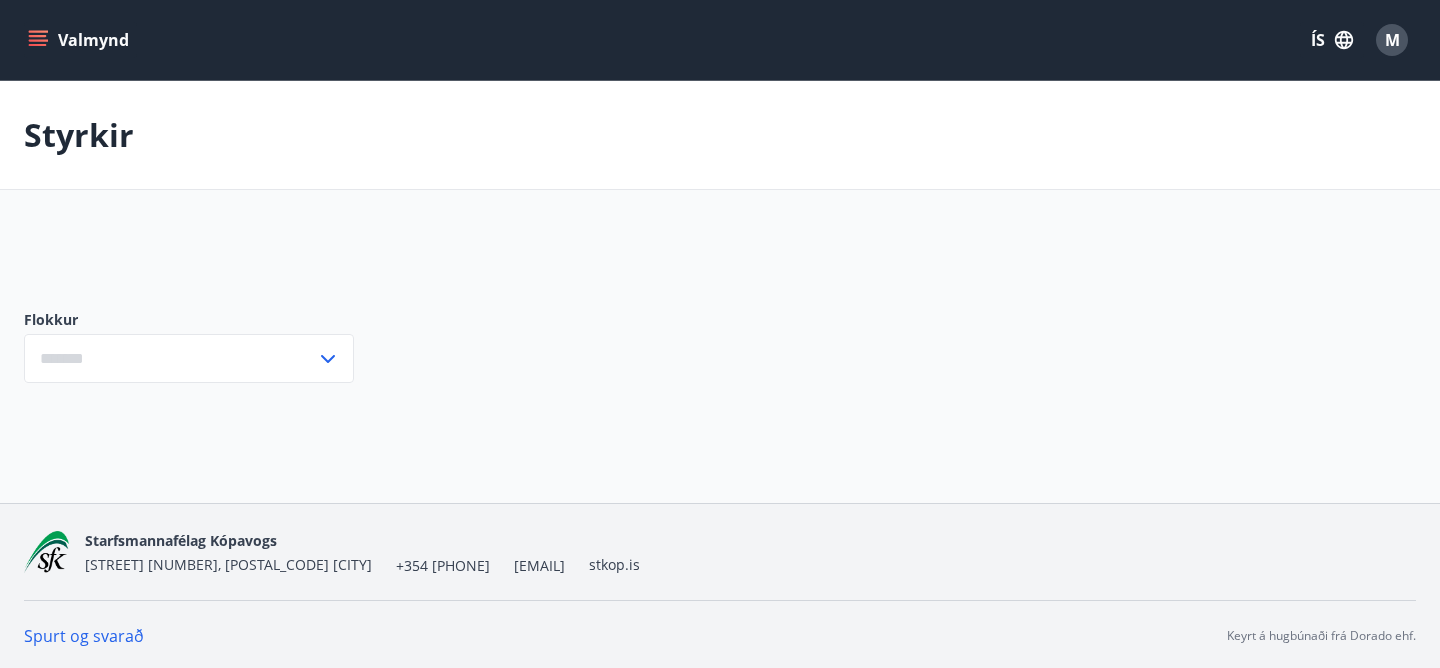 type on "***" 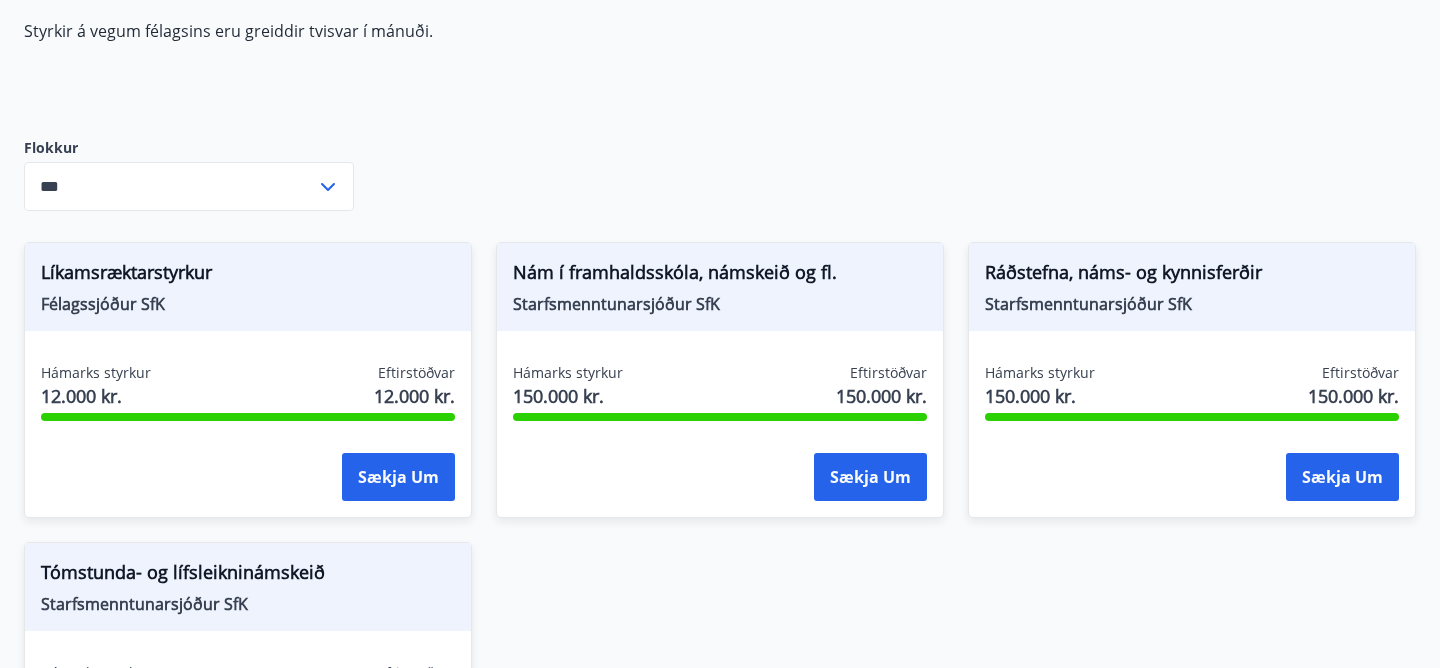 scroll, scrollTop: 207, scrollLeft: 0, axis: vertical 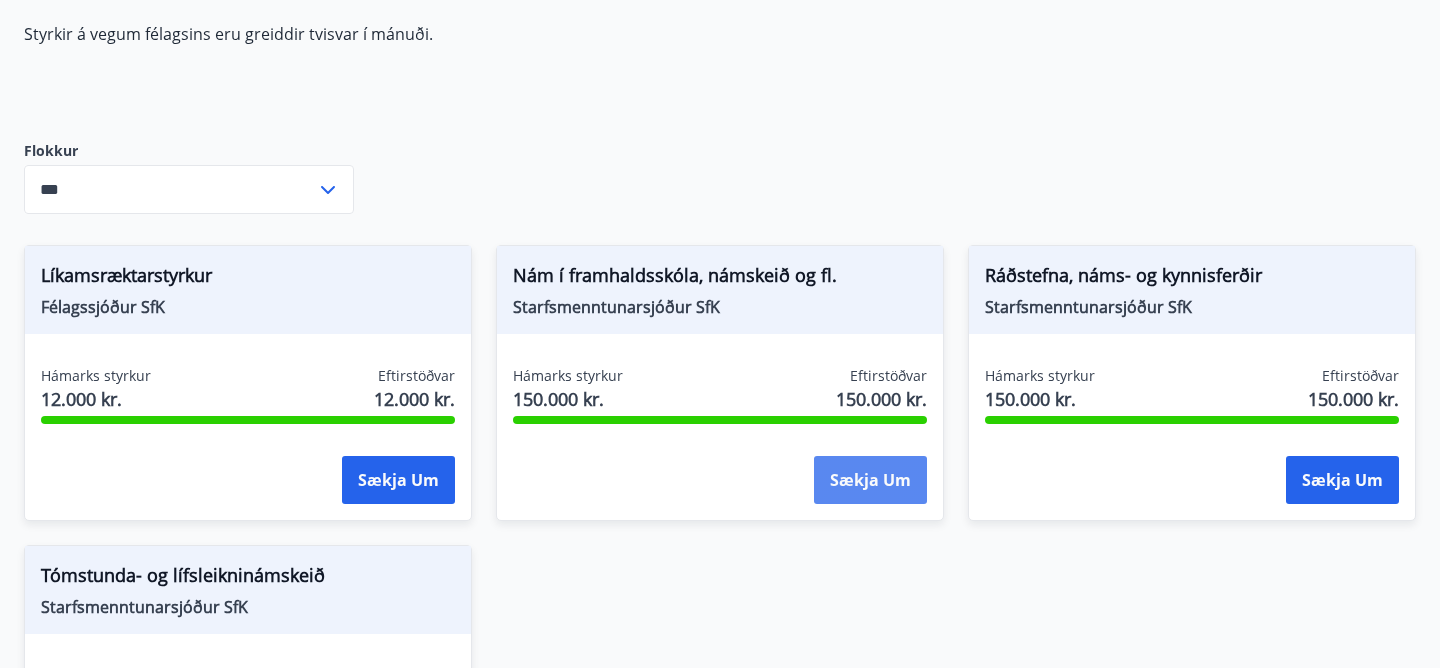 click on "Sækja um" at bounding box center (870, 480) 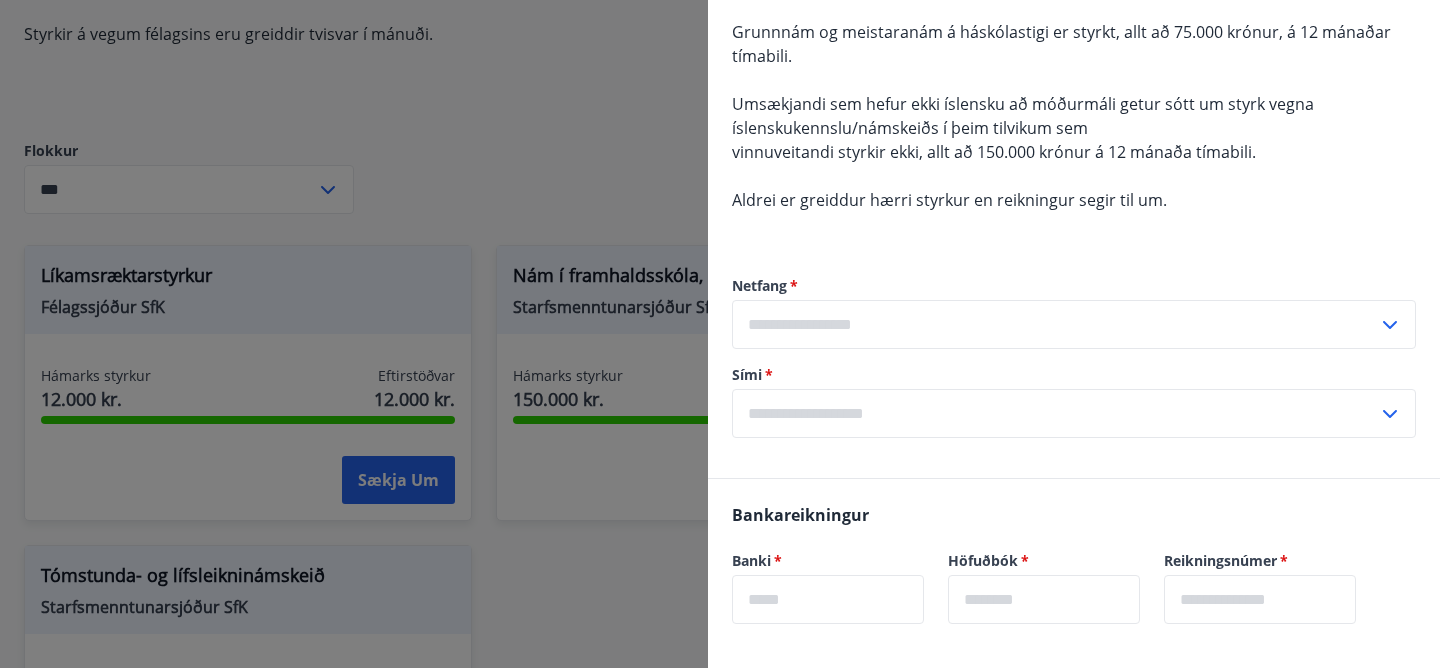 scroll, scrollTop: 576, scrollLeft: 0, axis: vertical 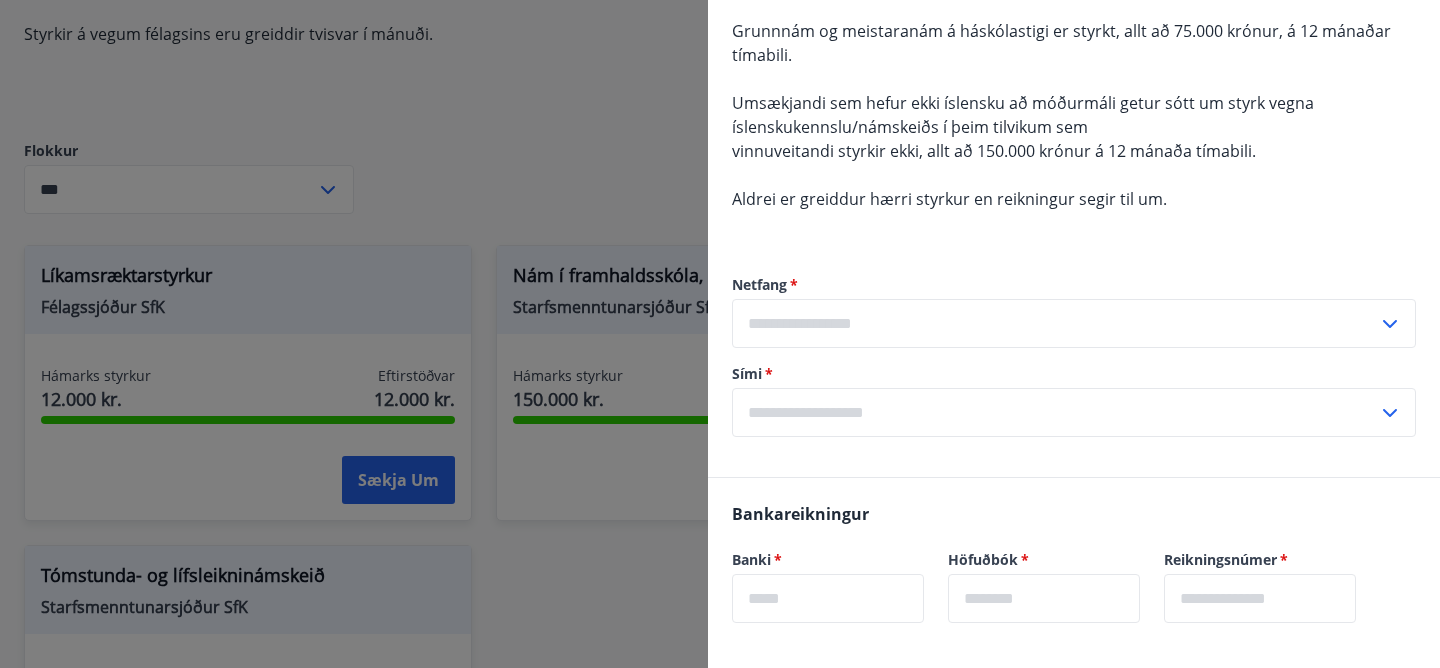 click at bounding box center (1055, 323) 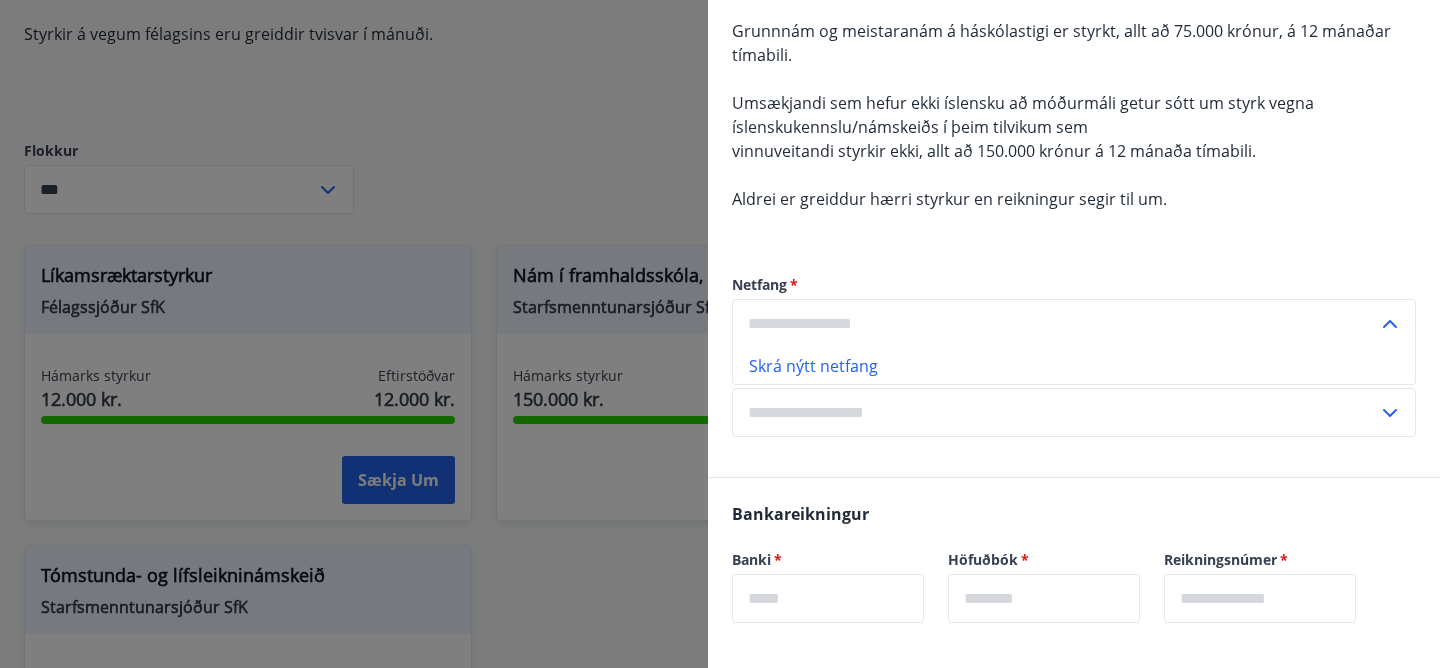 click at bounding box center [1055, 323] 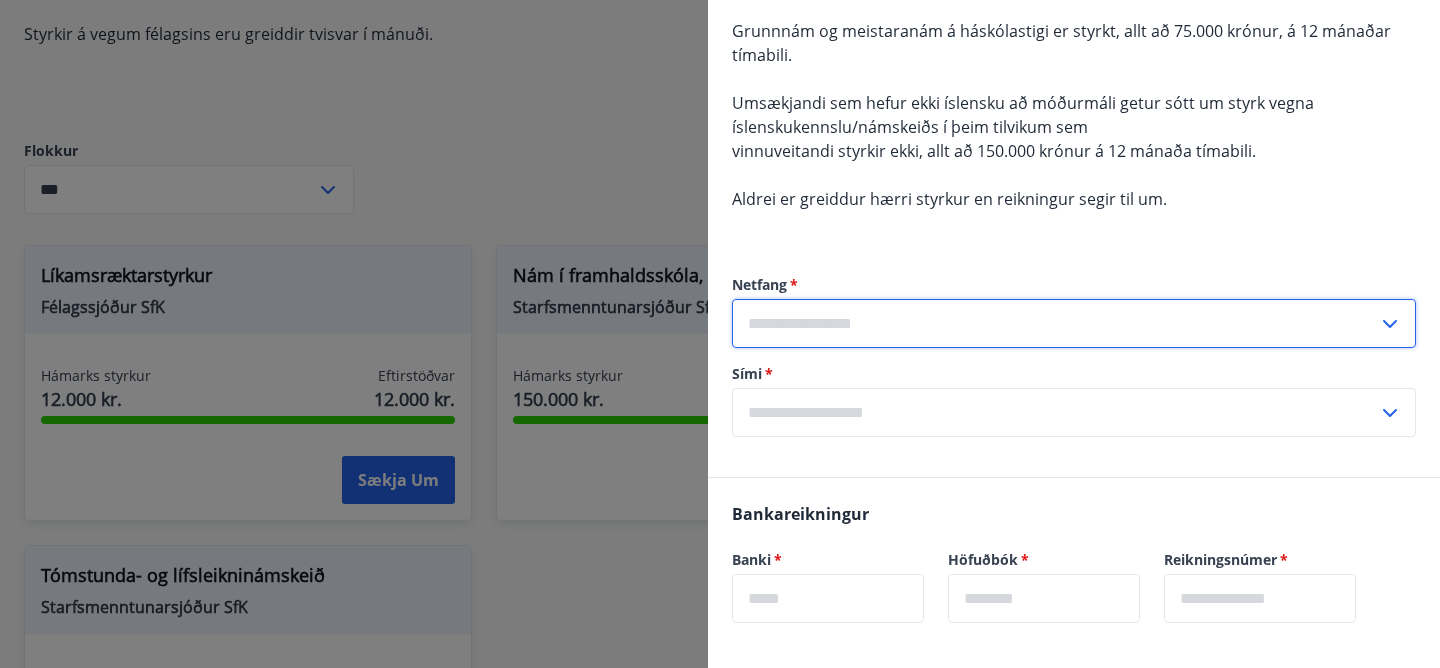 click at bounding box center [1055, 323] 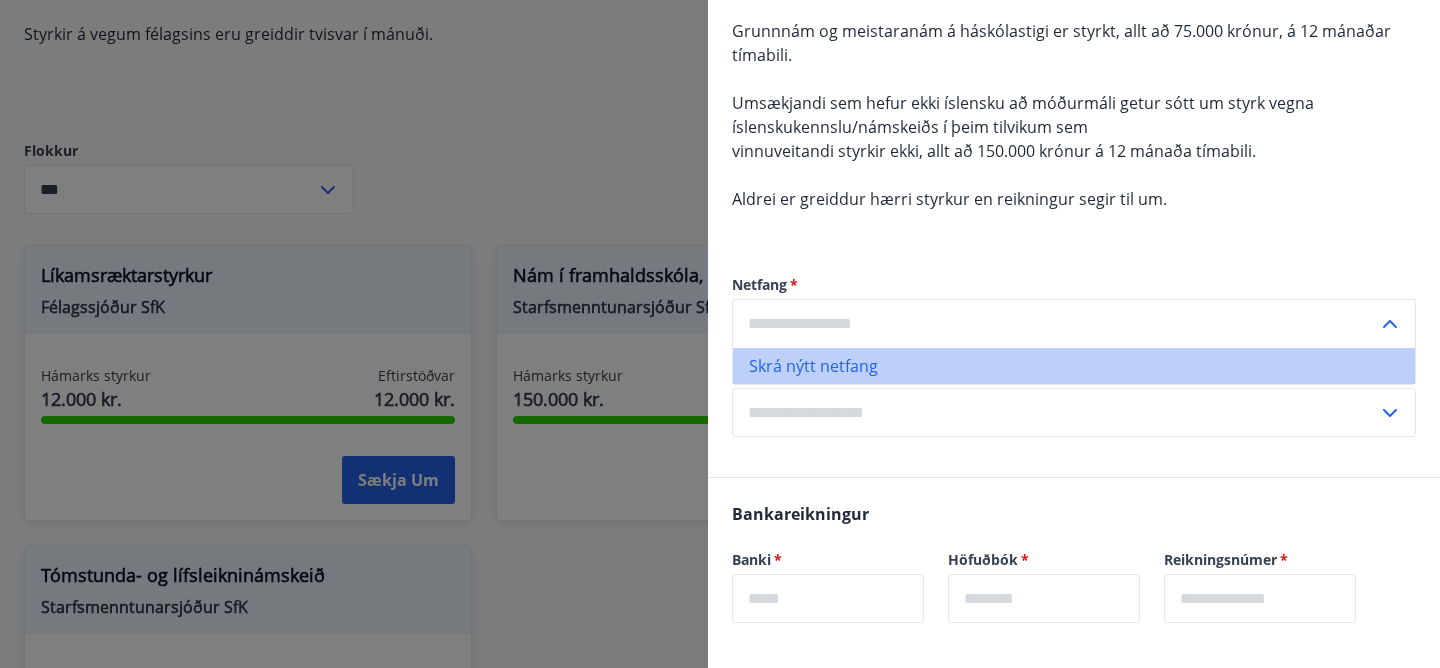 click on "Skrá nýtt netfang" at bounding box center [1074, 366] 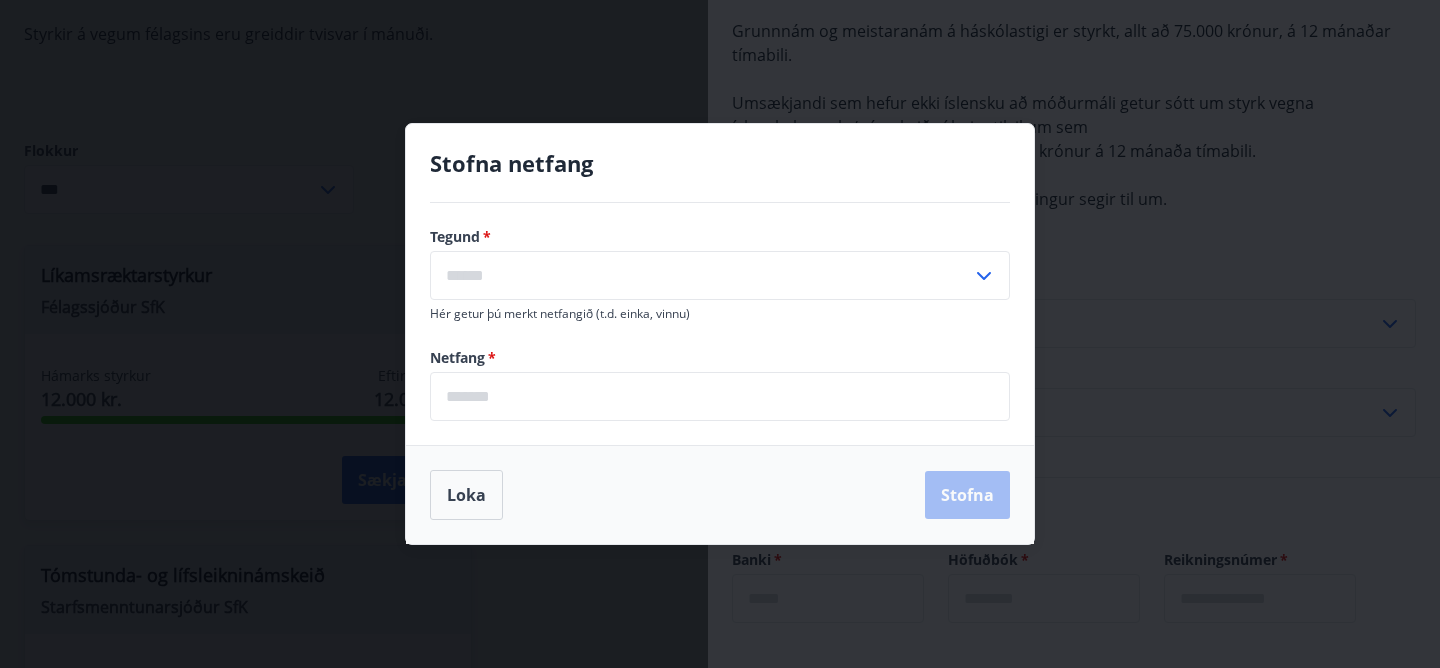 click at bounding box center (701, 275) 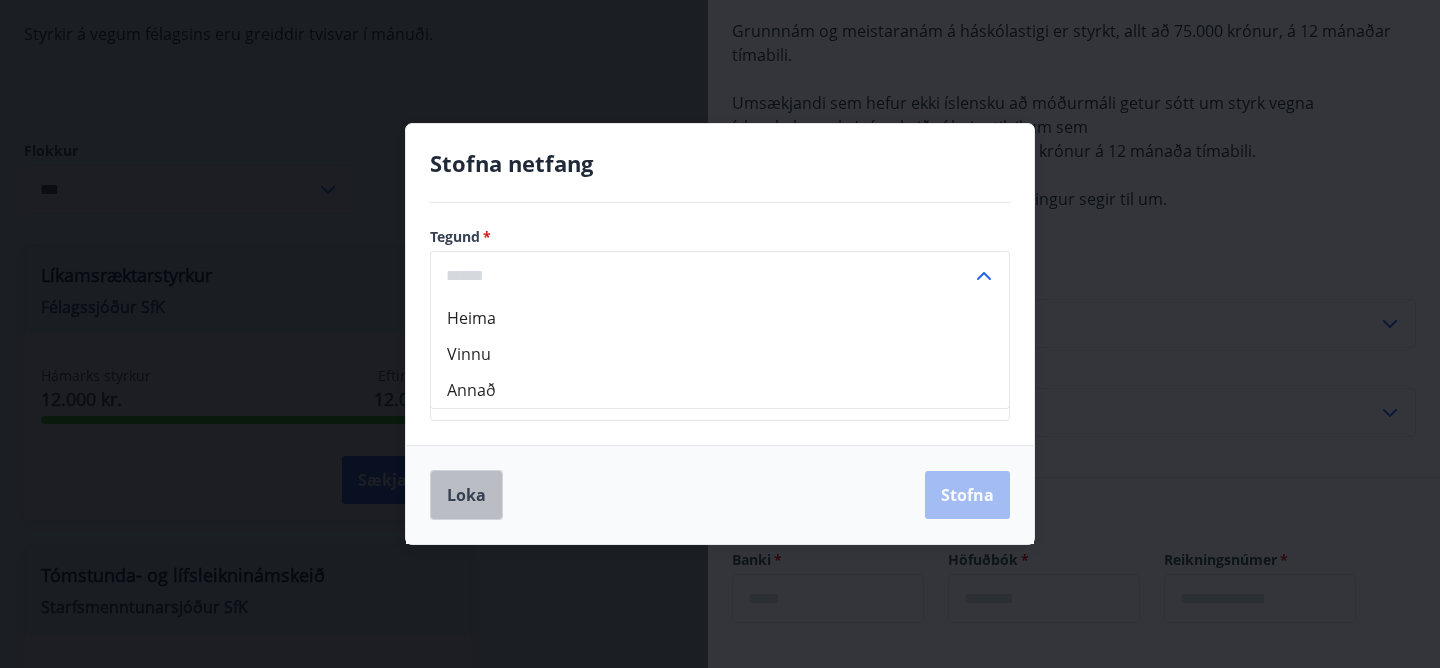 click on "Loka" at bounding box center (466, 495) 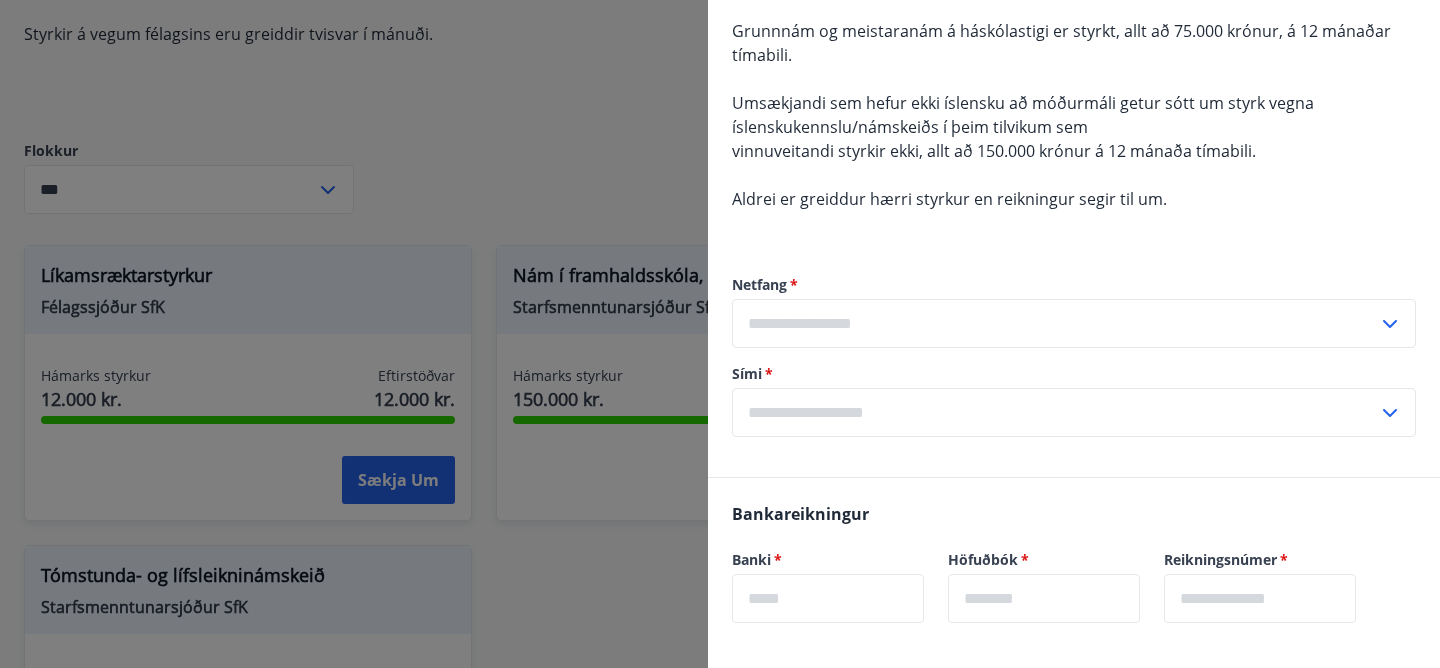 click at bounding box center [1055, 323] 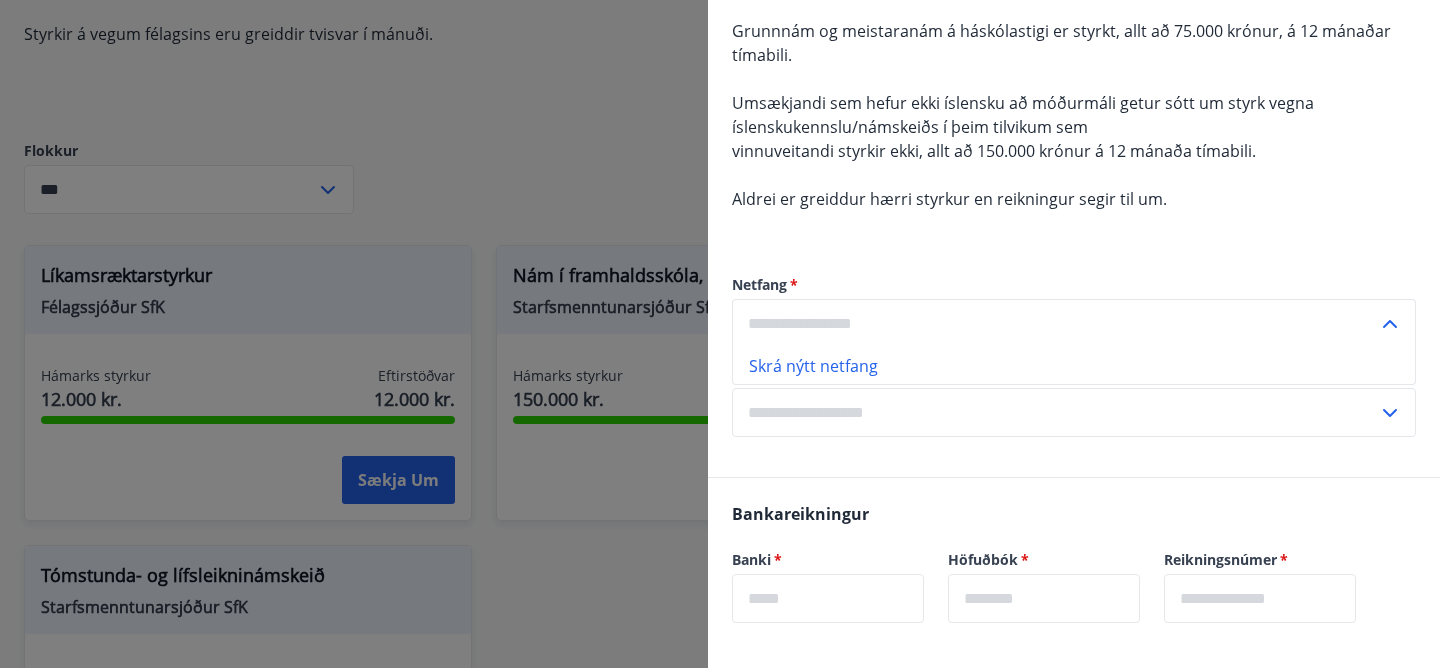 type 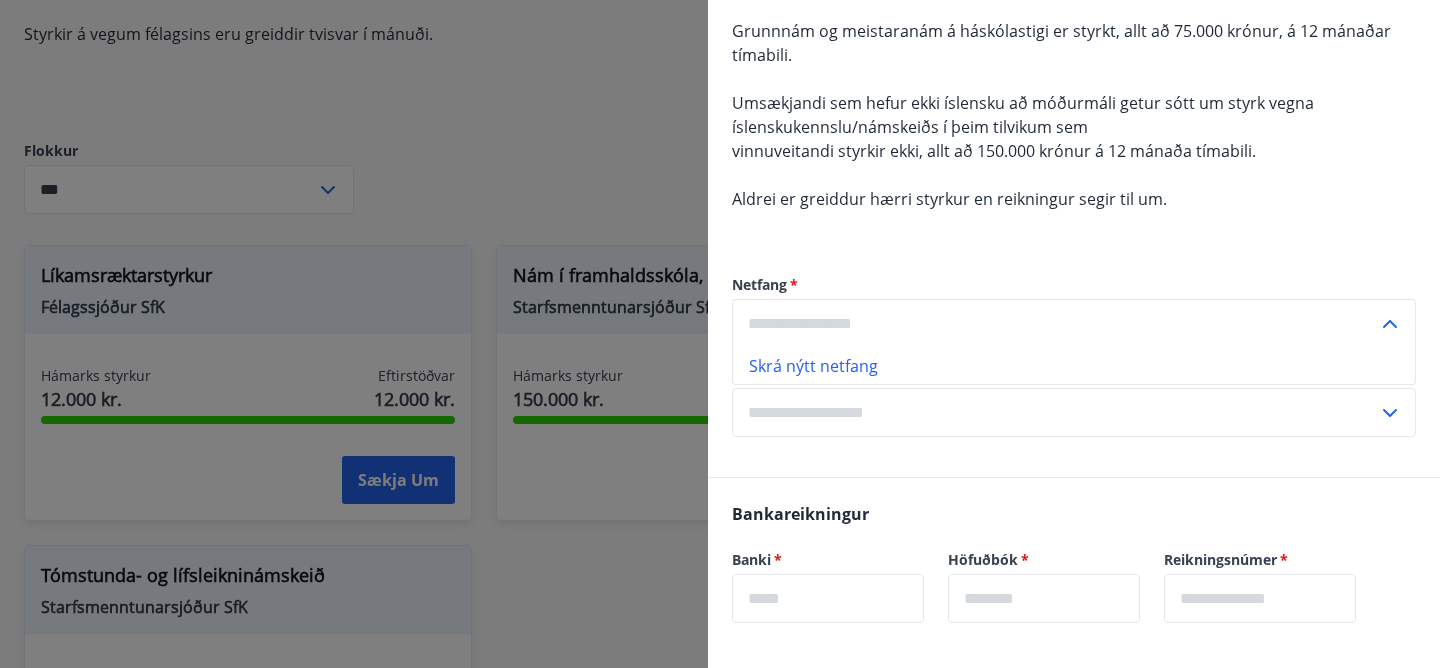 click on "Sími   * ​" at bounding box center (1074, 400) 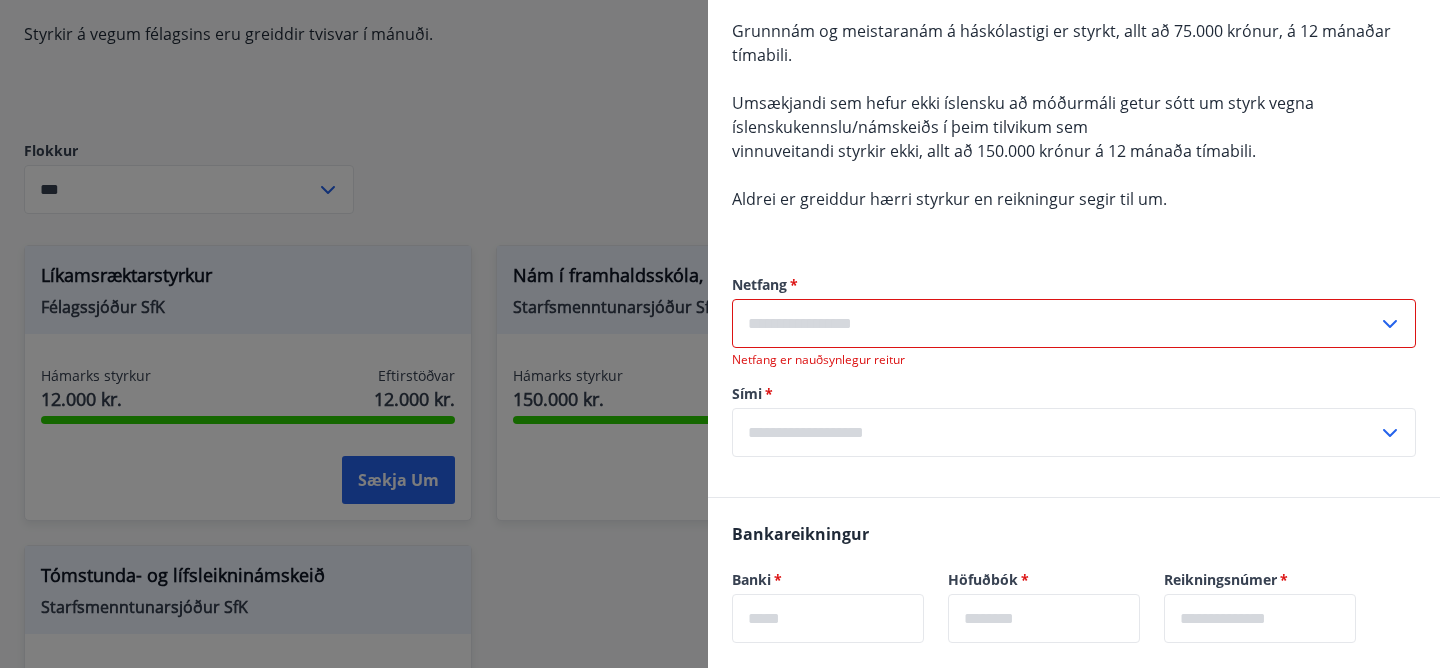 click at bounding box center (1055, 323) 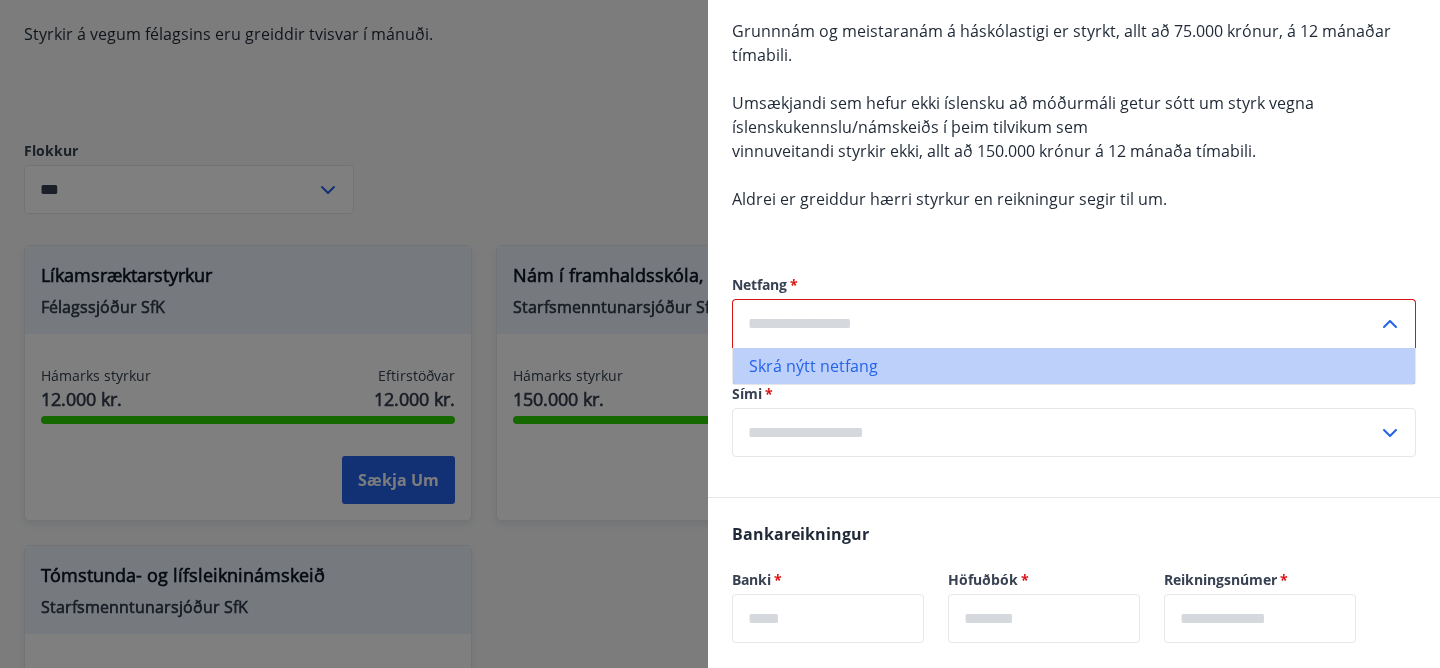 click on "Skrá nýtt netfang" at bounding box center [1074, 366] 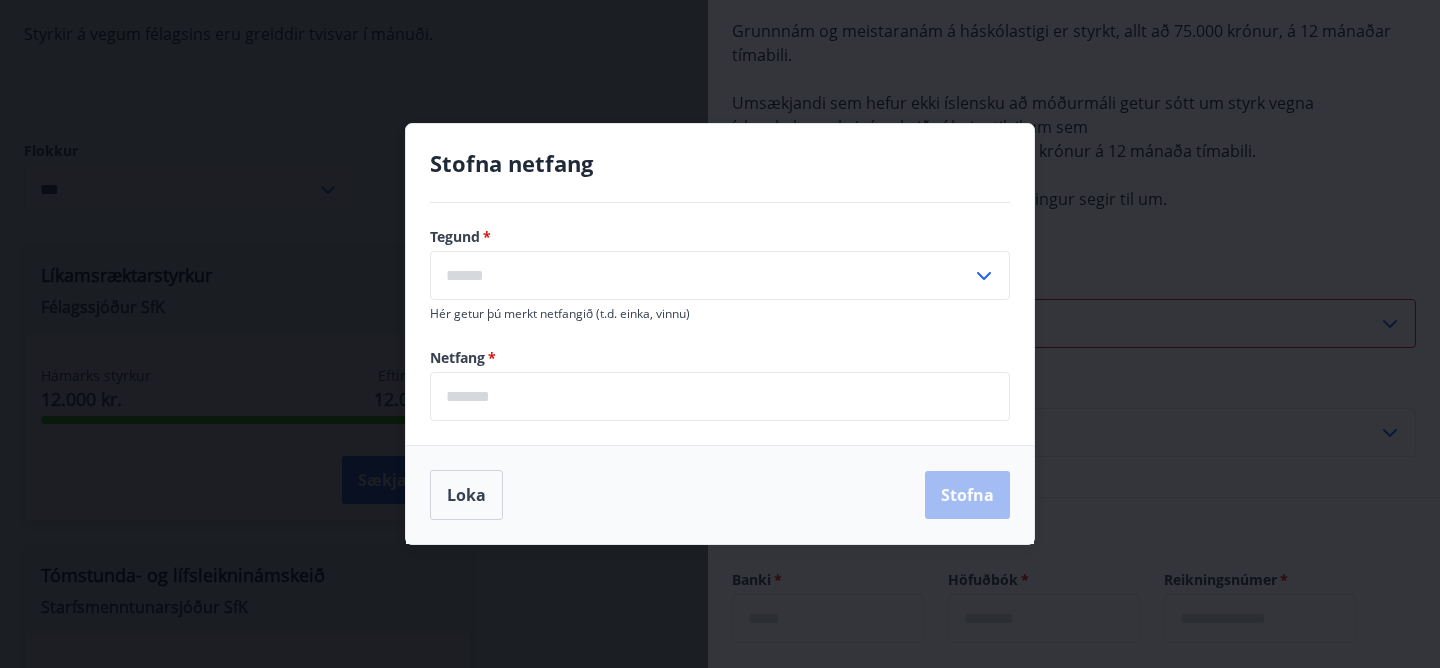 click at bounding box center (701, 275) 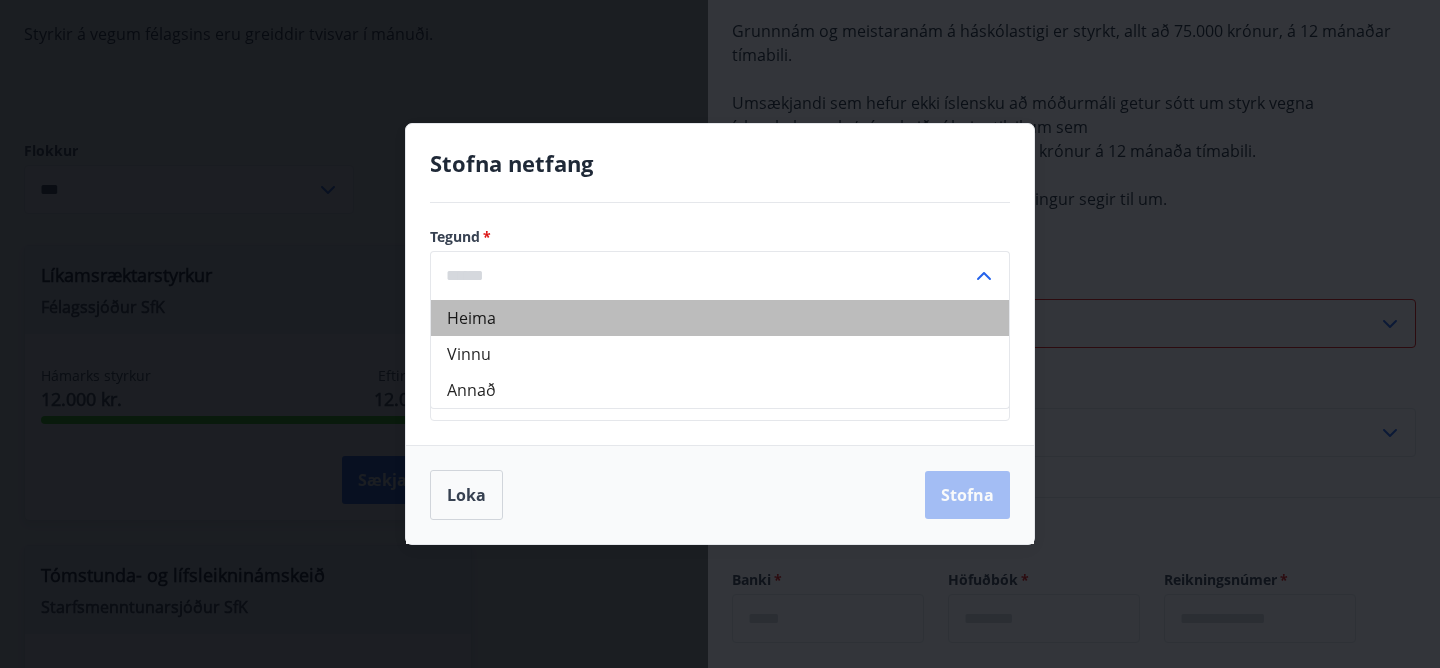 click on "Heima" at bounding box center [720, 318] 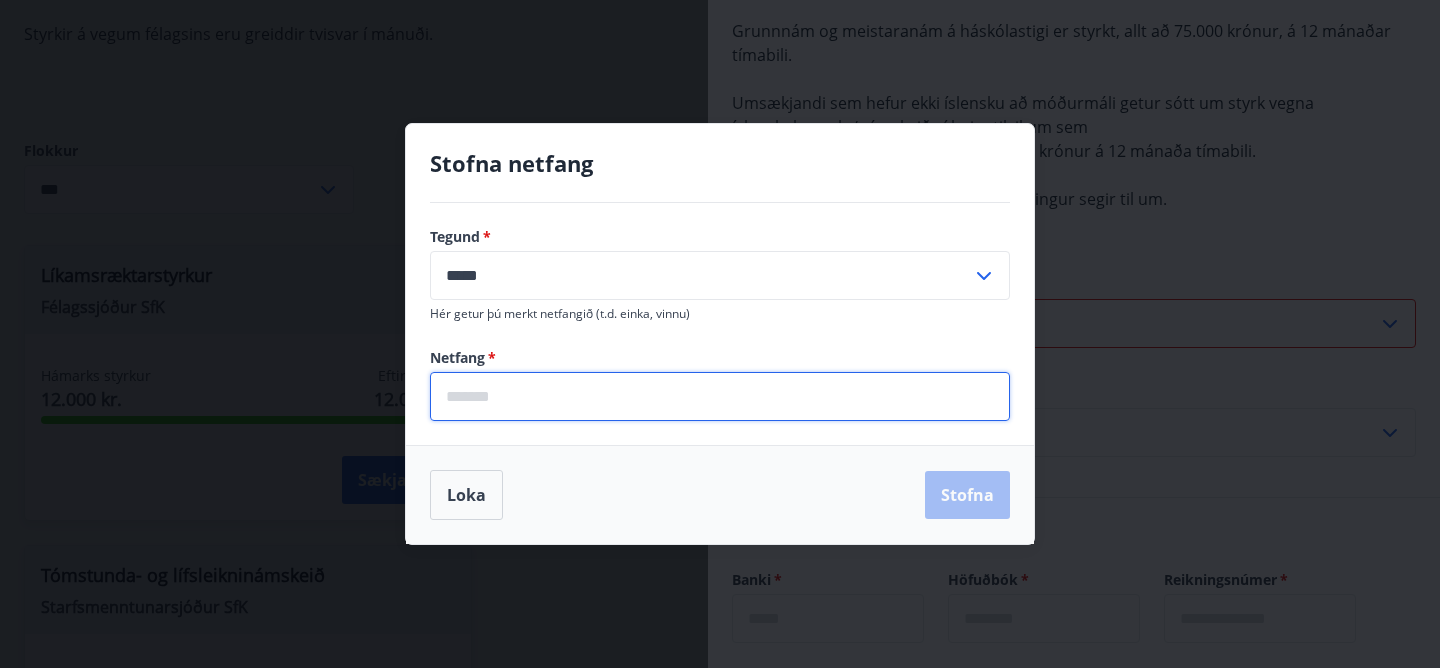 click at bounding box center [720, 396] 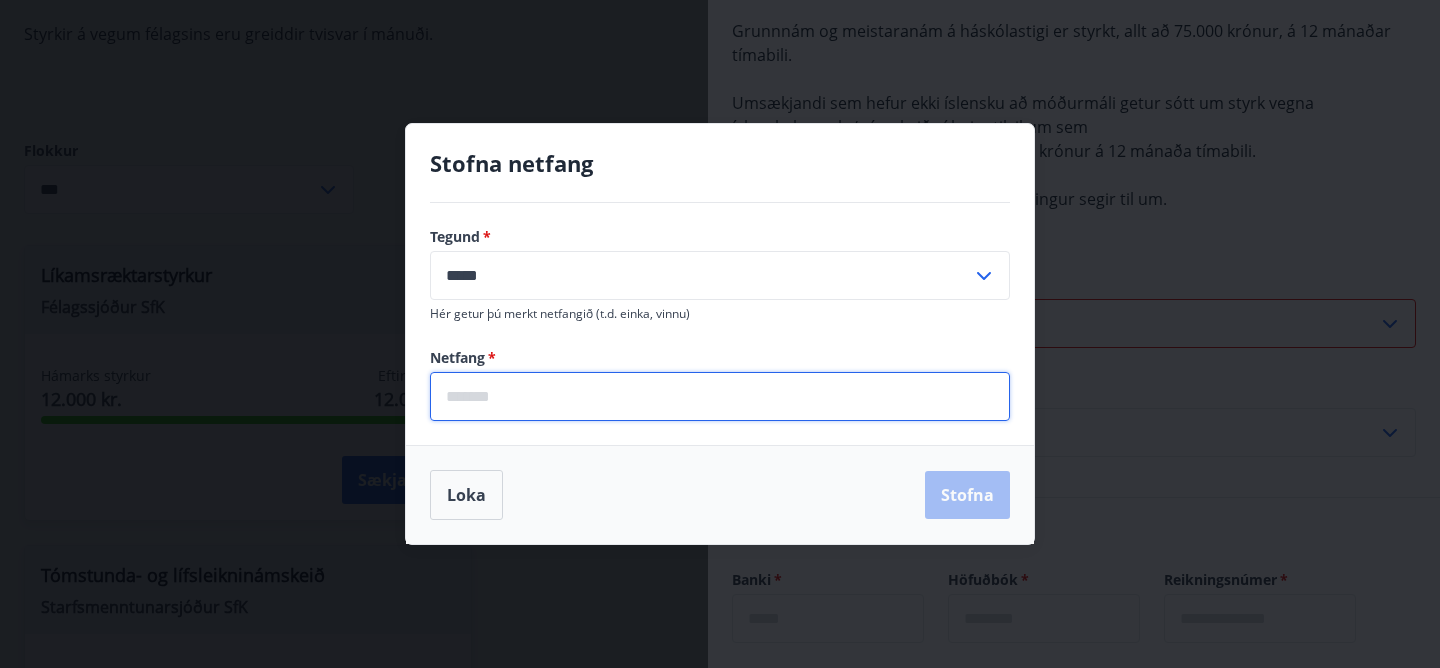 type on "**********" 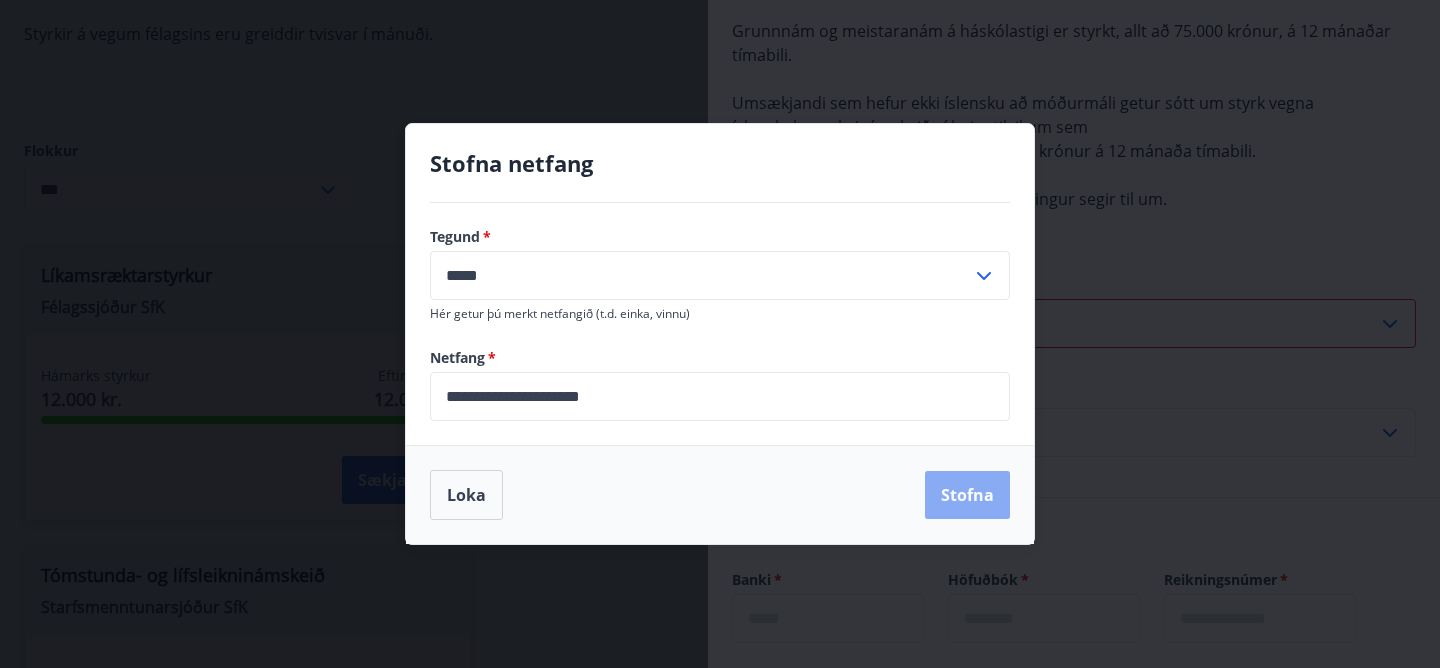 click on "Stofna" at bounding box center [967, 495] 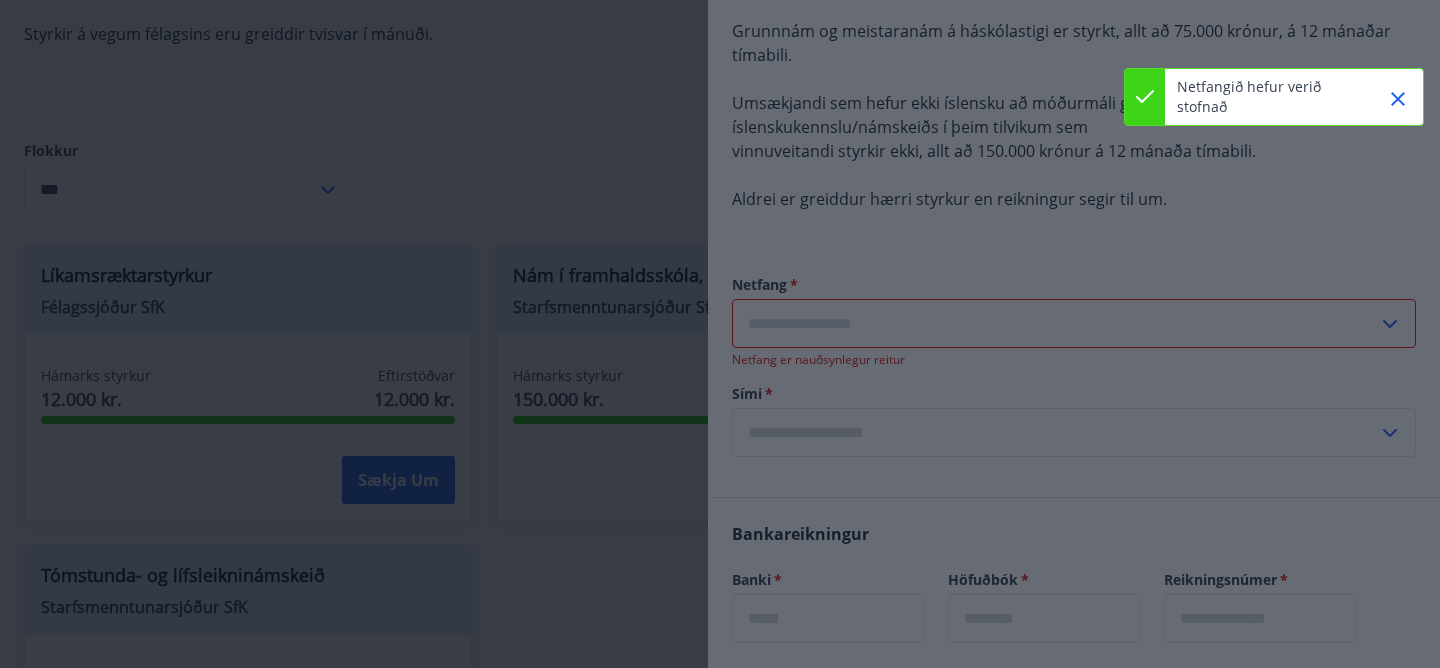 type on "**********" 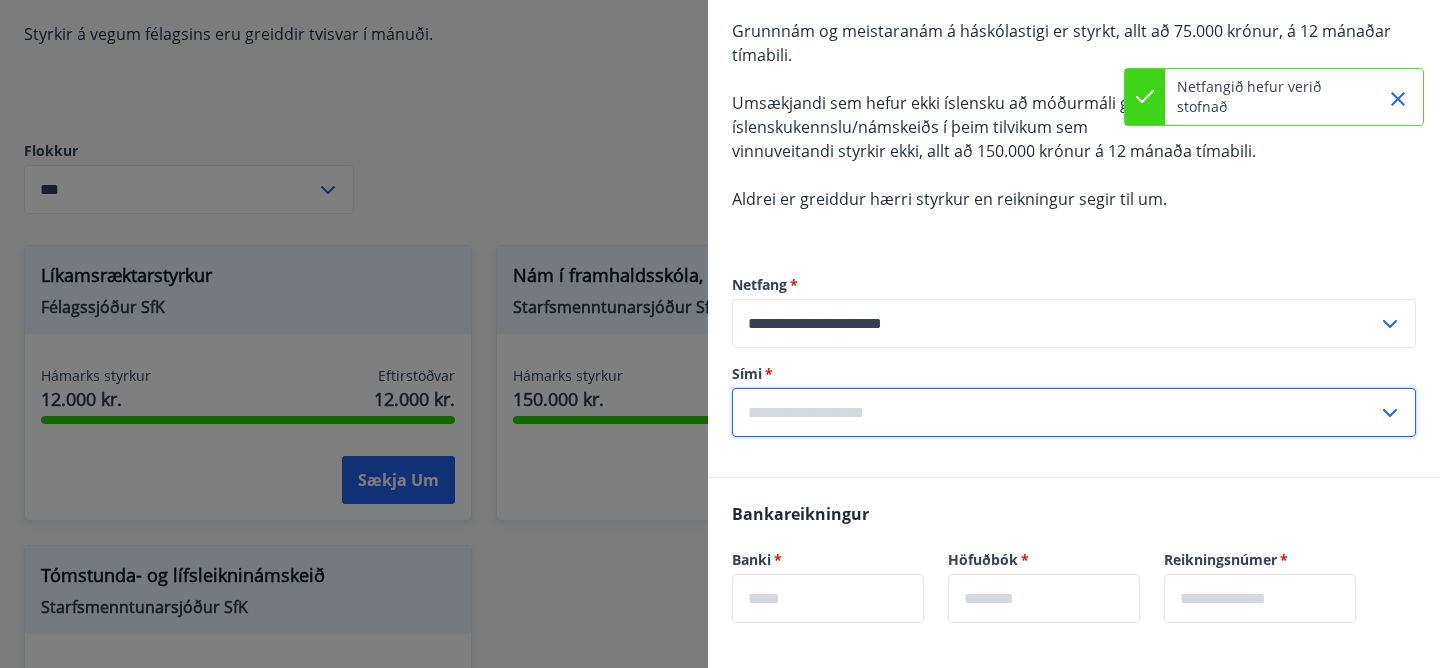 click at bounding box center [1055, 412] 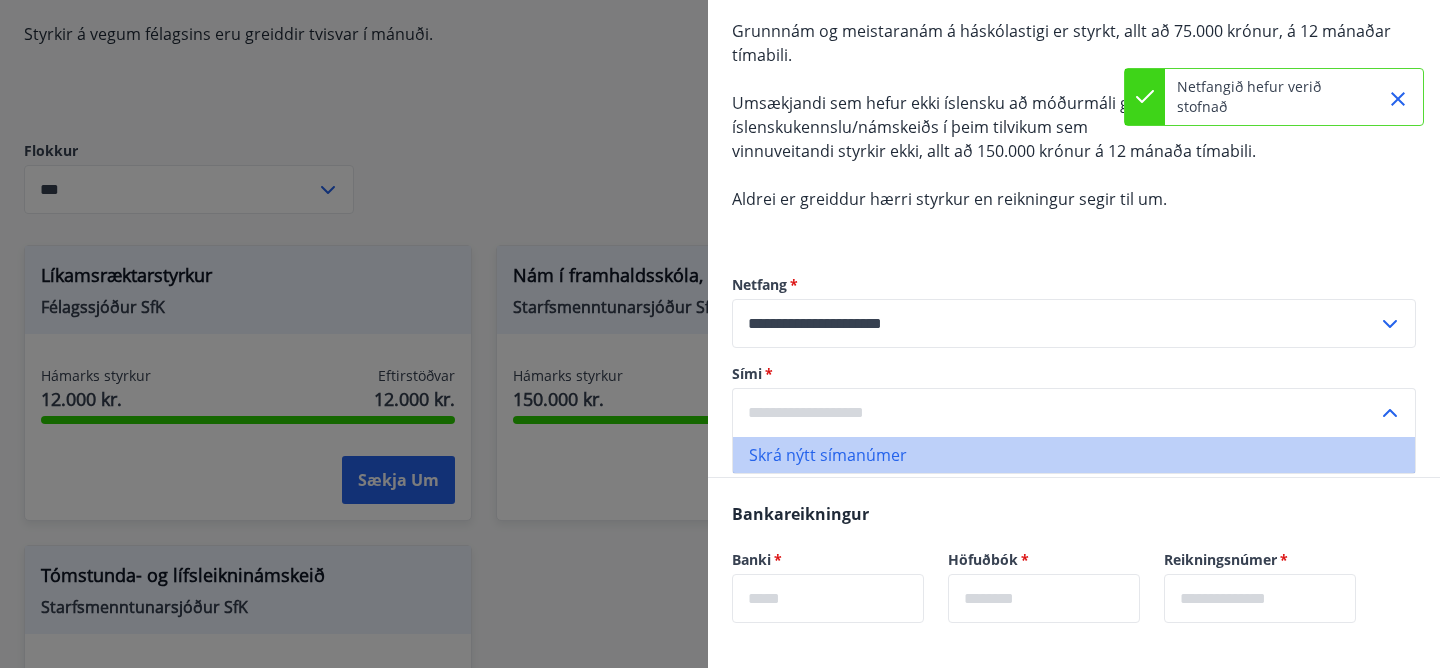 click on "Skrá nýtt símanúmer" at bounding box center (1074, 455) 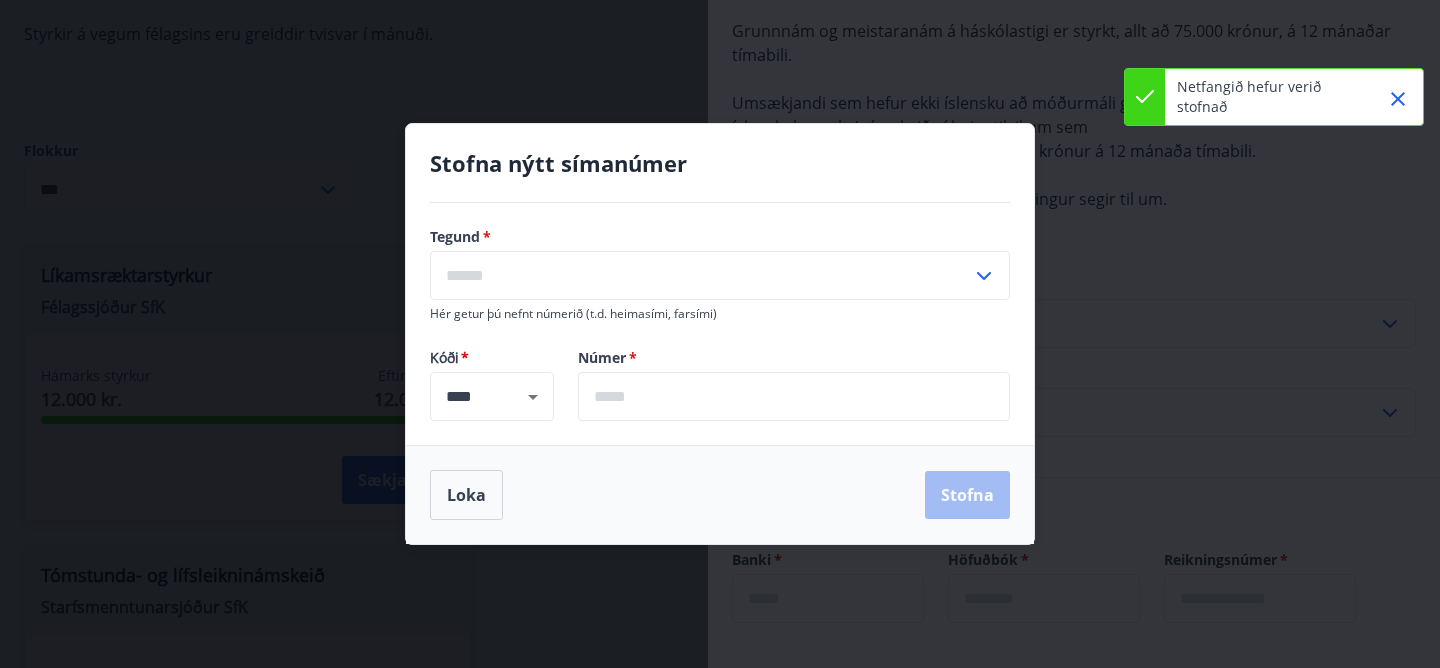 click at bounding box center [701, 275] 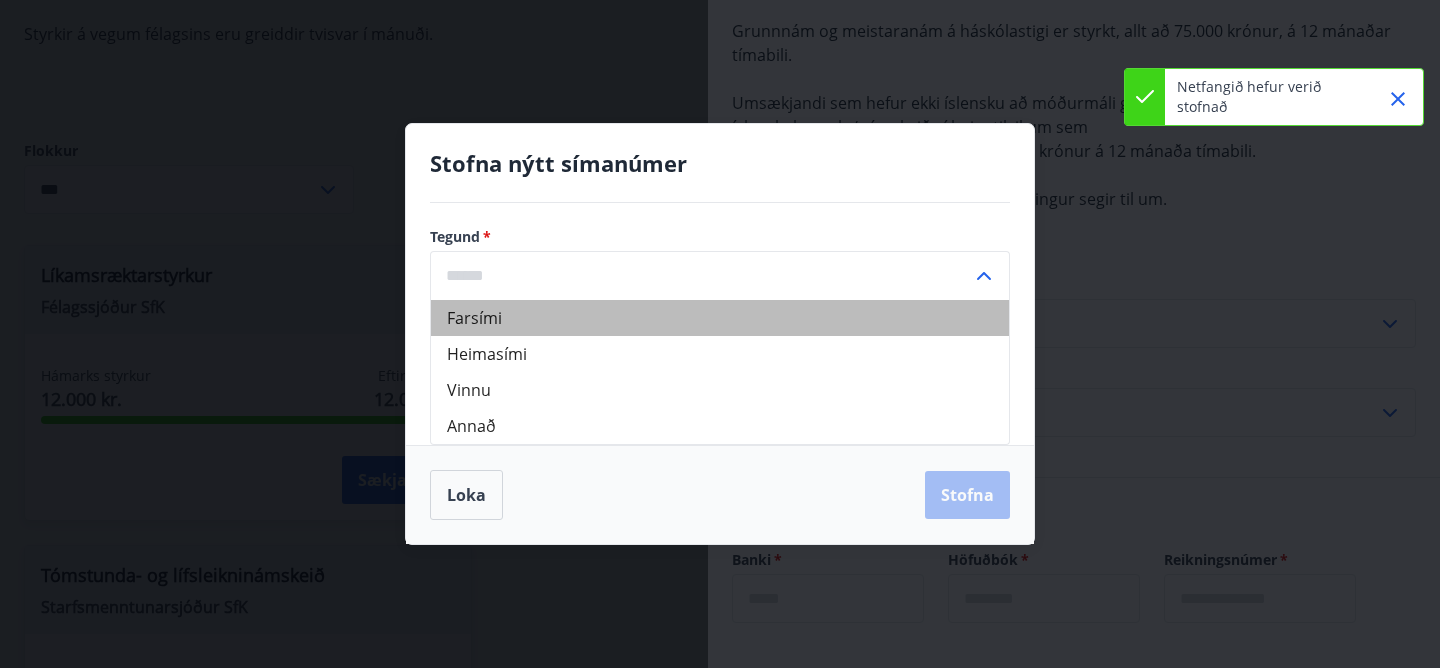 click on "Farsími" at bounding box center [720, 318] 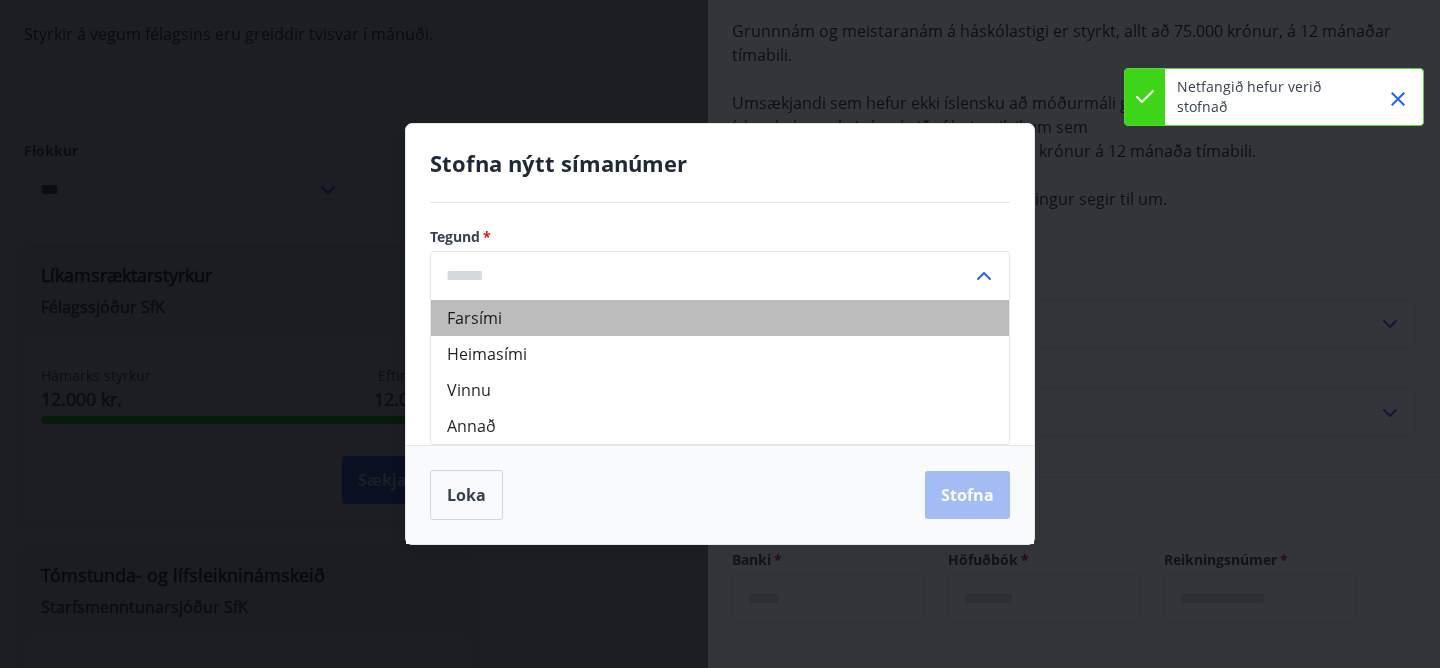type on "*******" 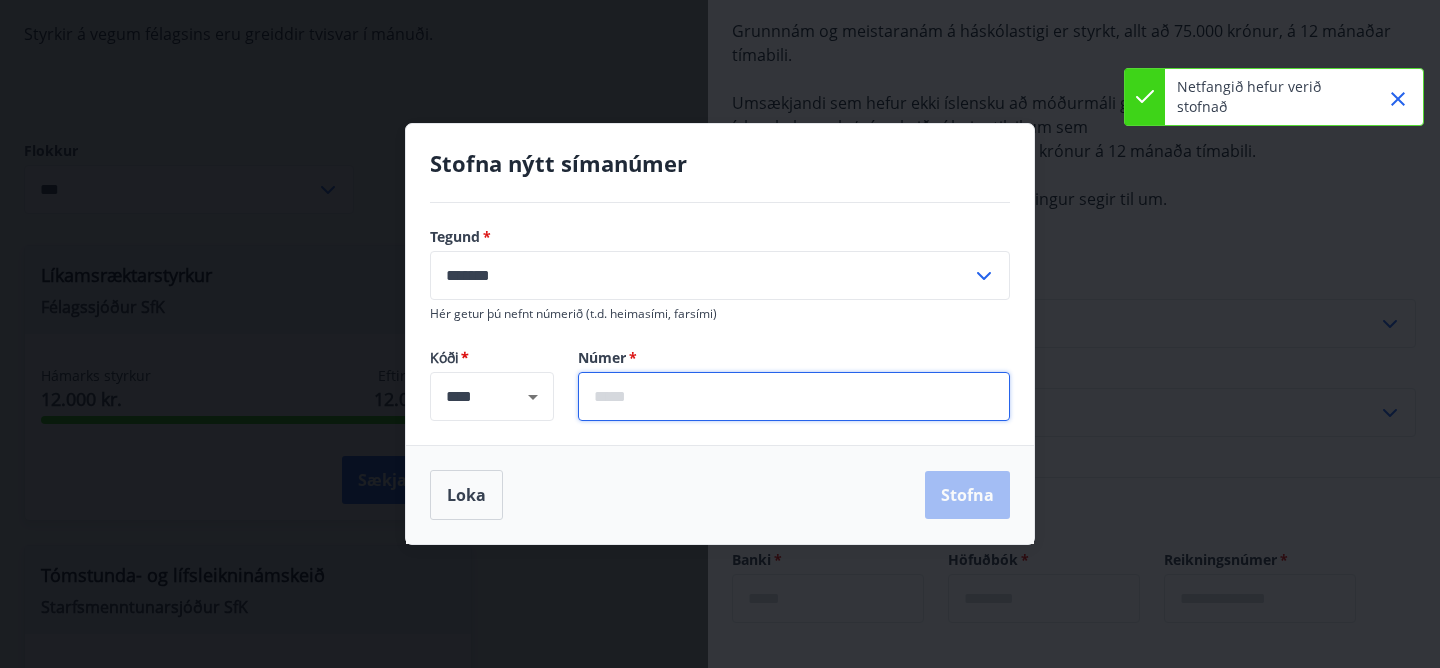 click at bounding box center [794, 396] 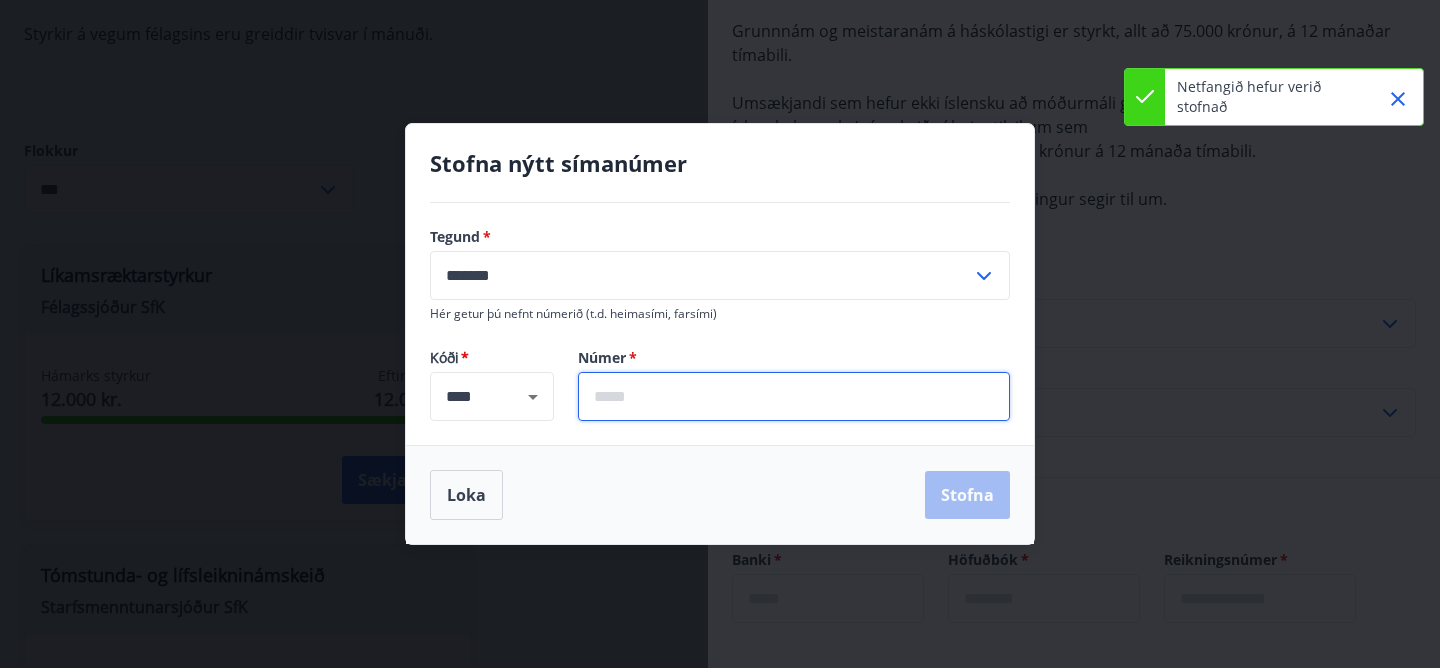 type on "*******" 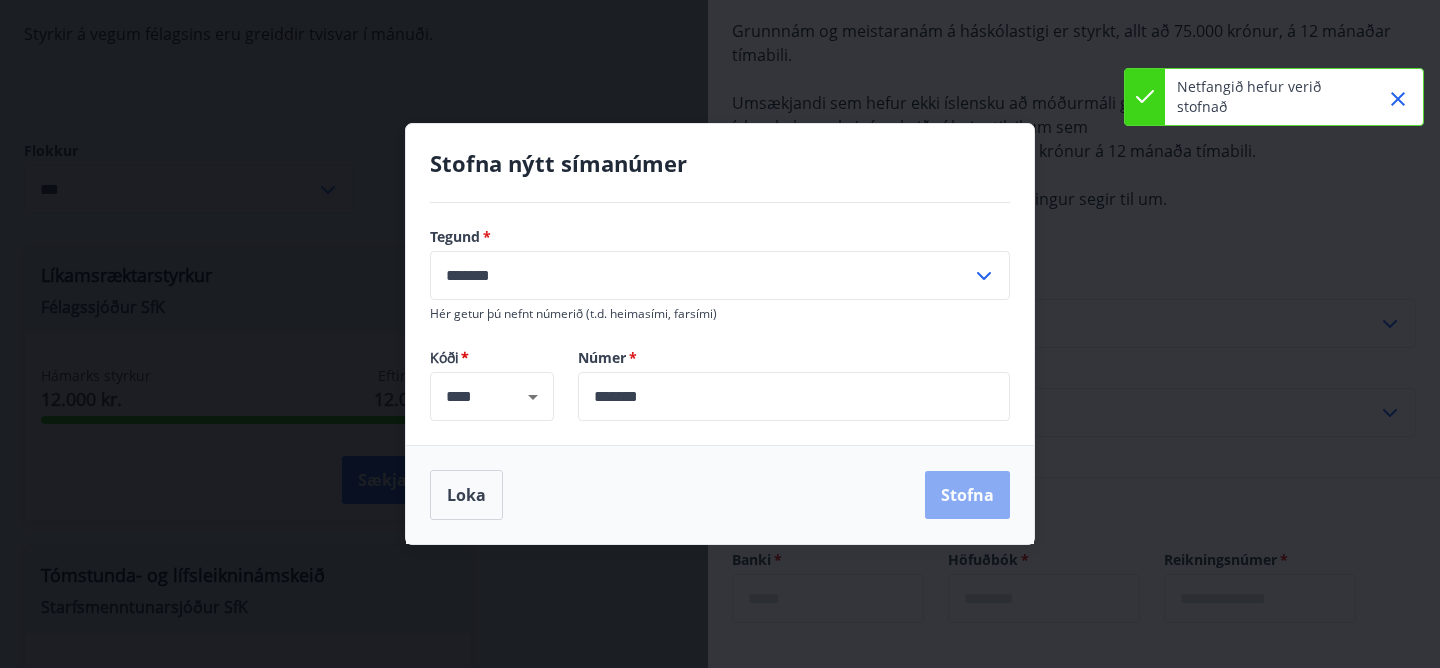 click on "Stofna" at bounding box center [967, 495] 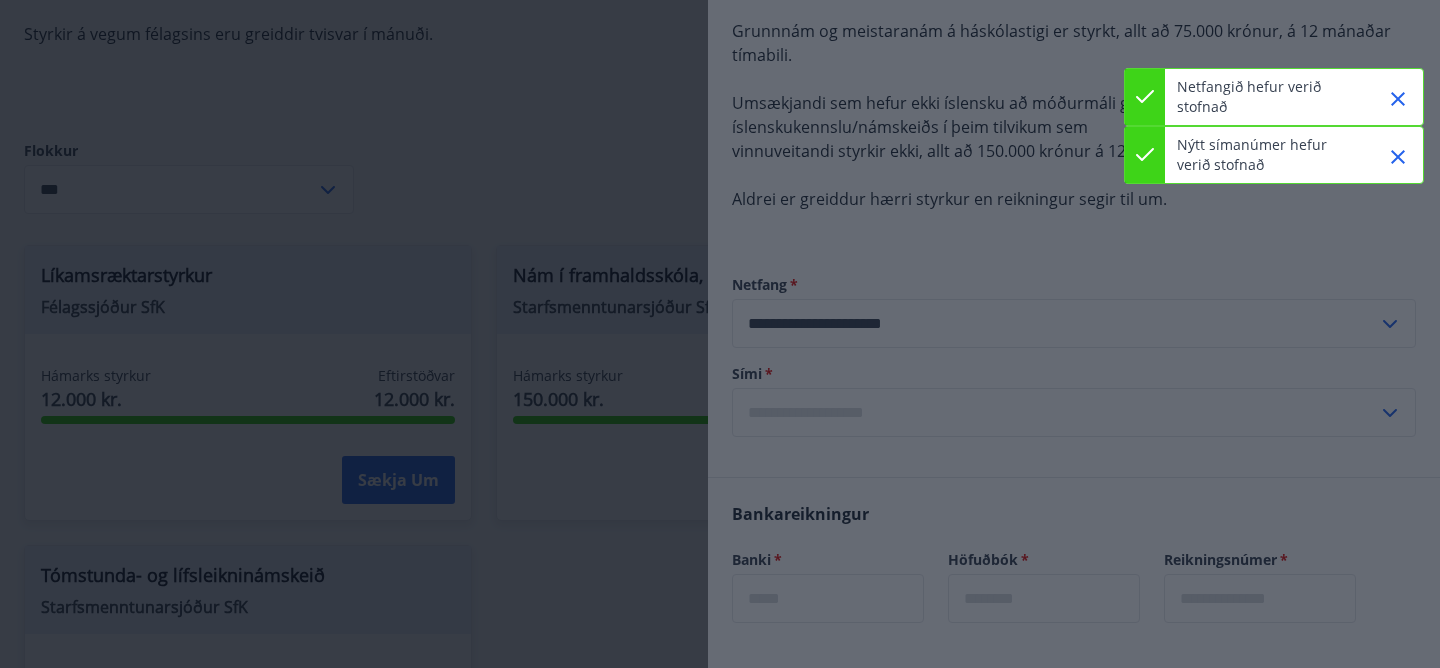 type on "**********" 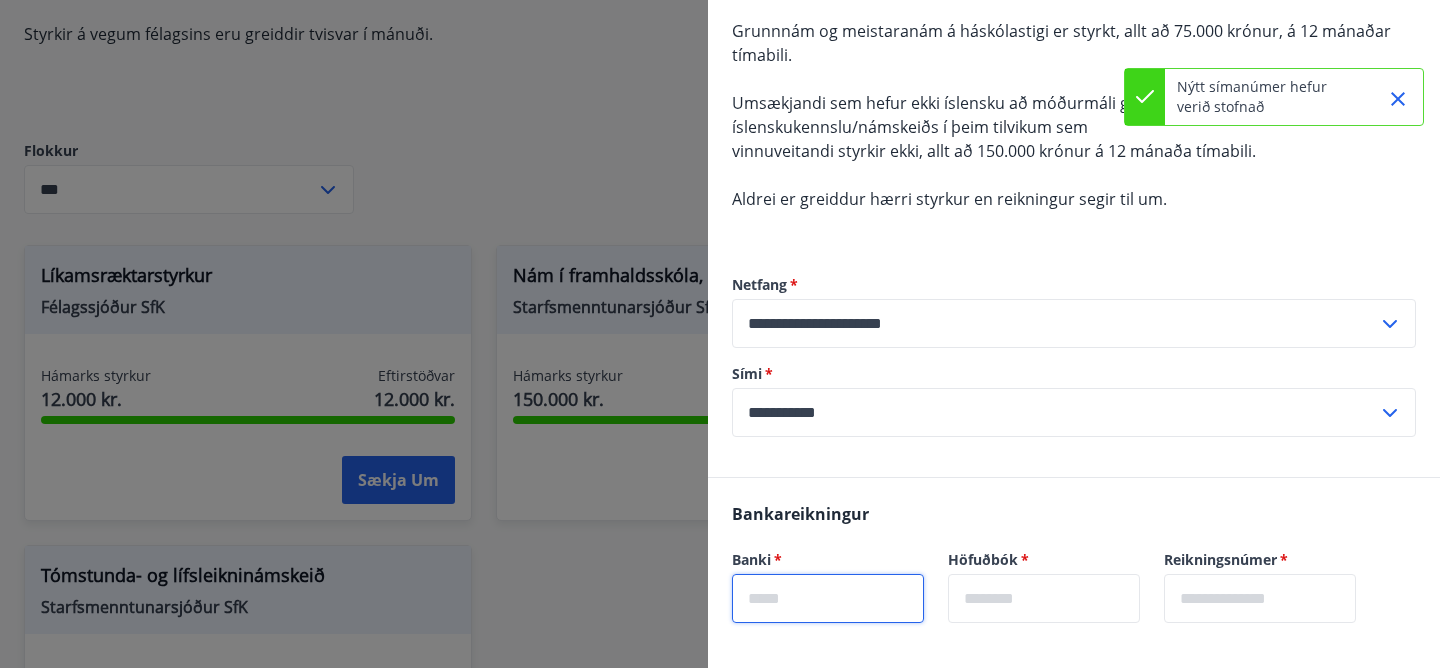 click at bounding box center [828, 598] 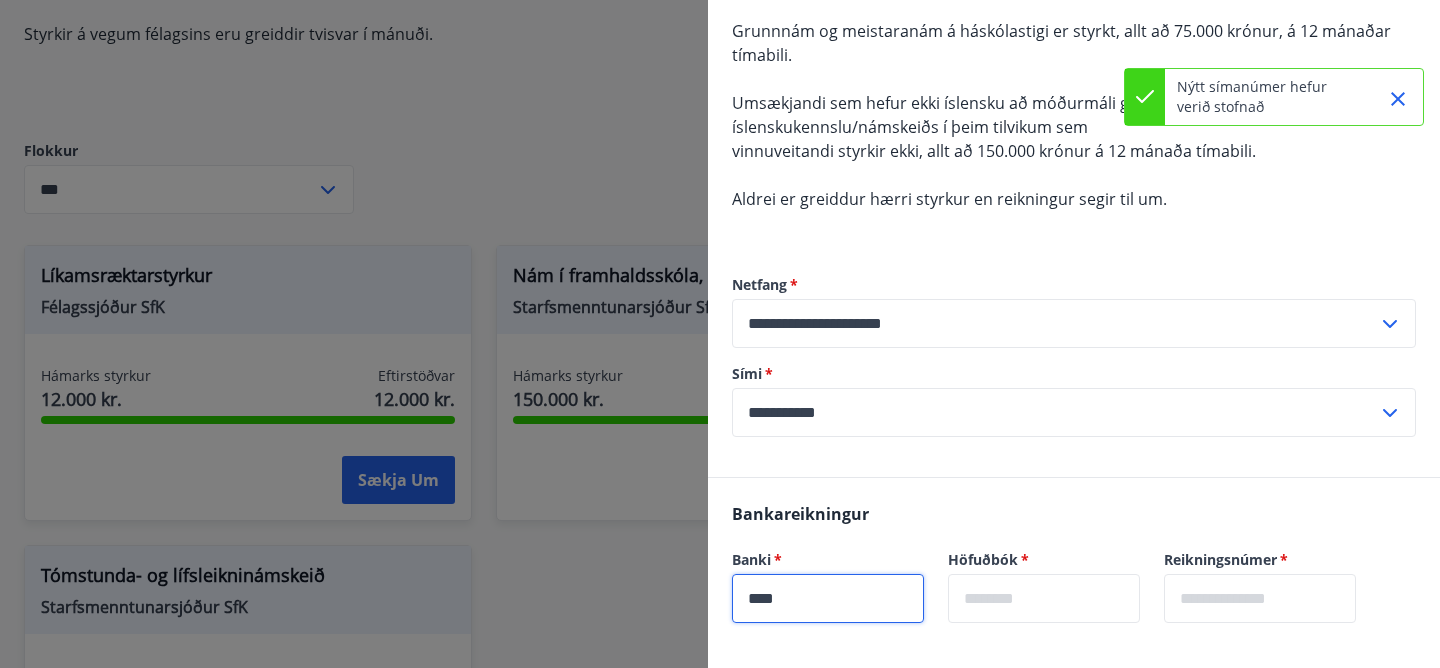 type on "****" 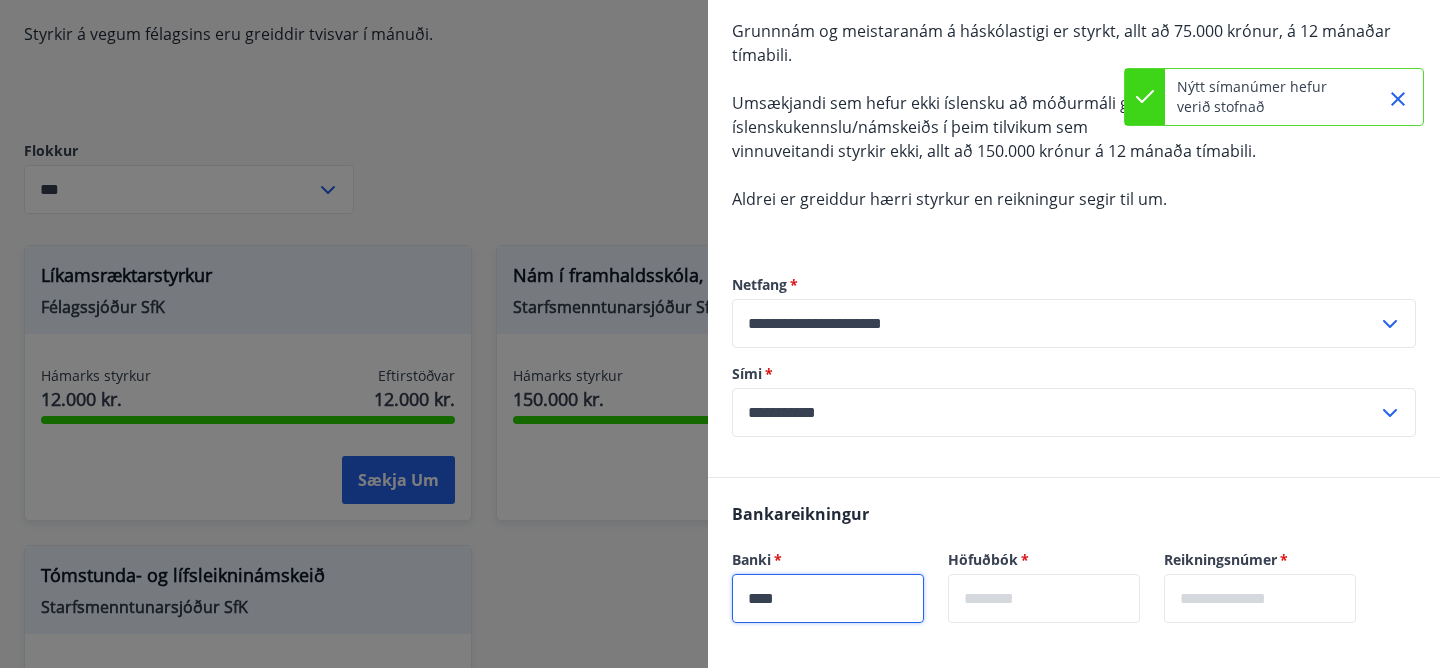 click at bounding box center (1044, 598) 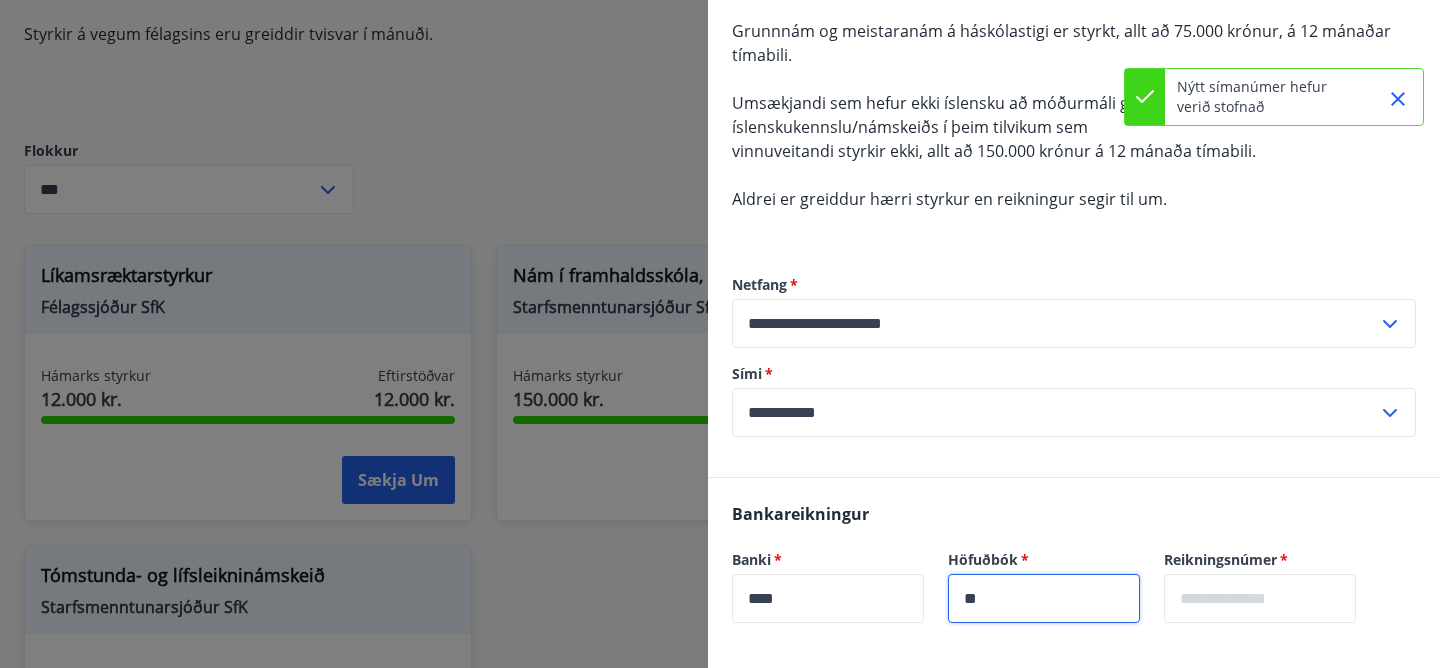 type on "**" 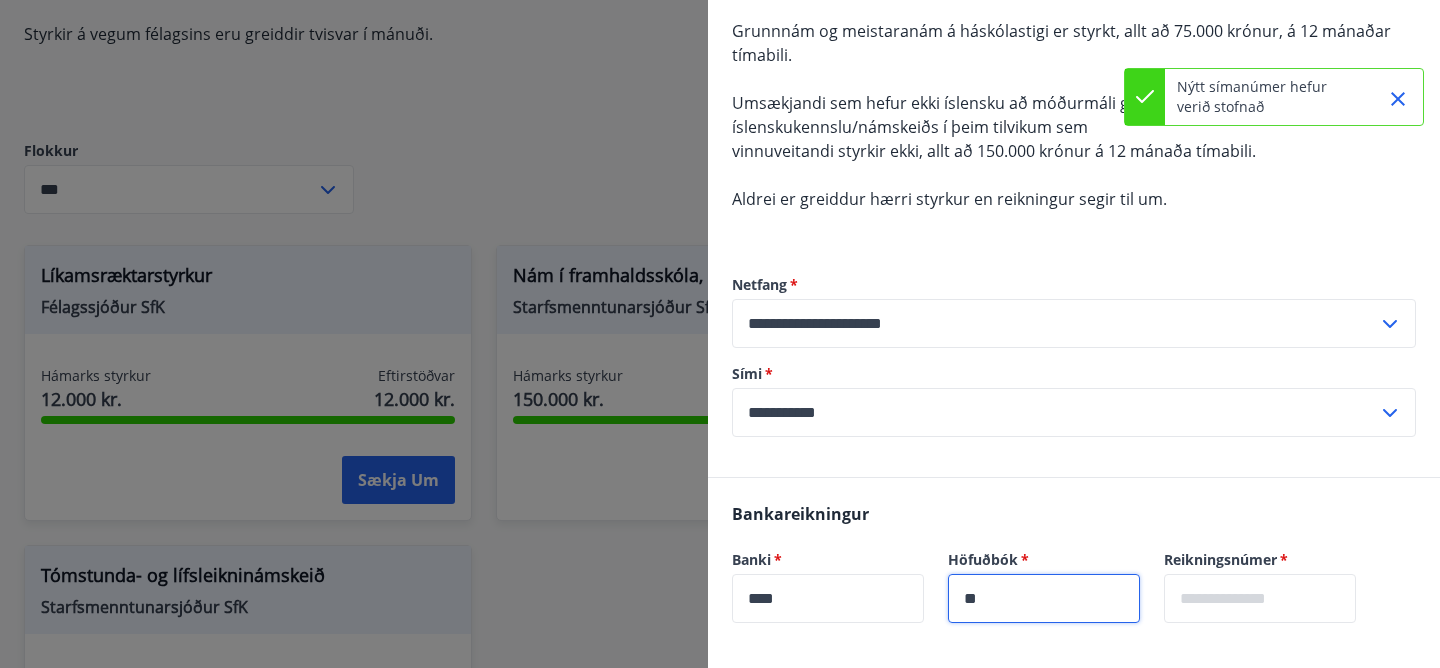 click at bounding box center (1260, 598) 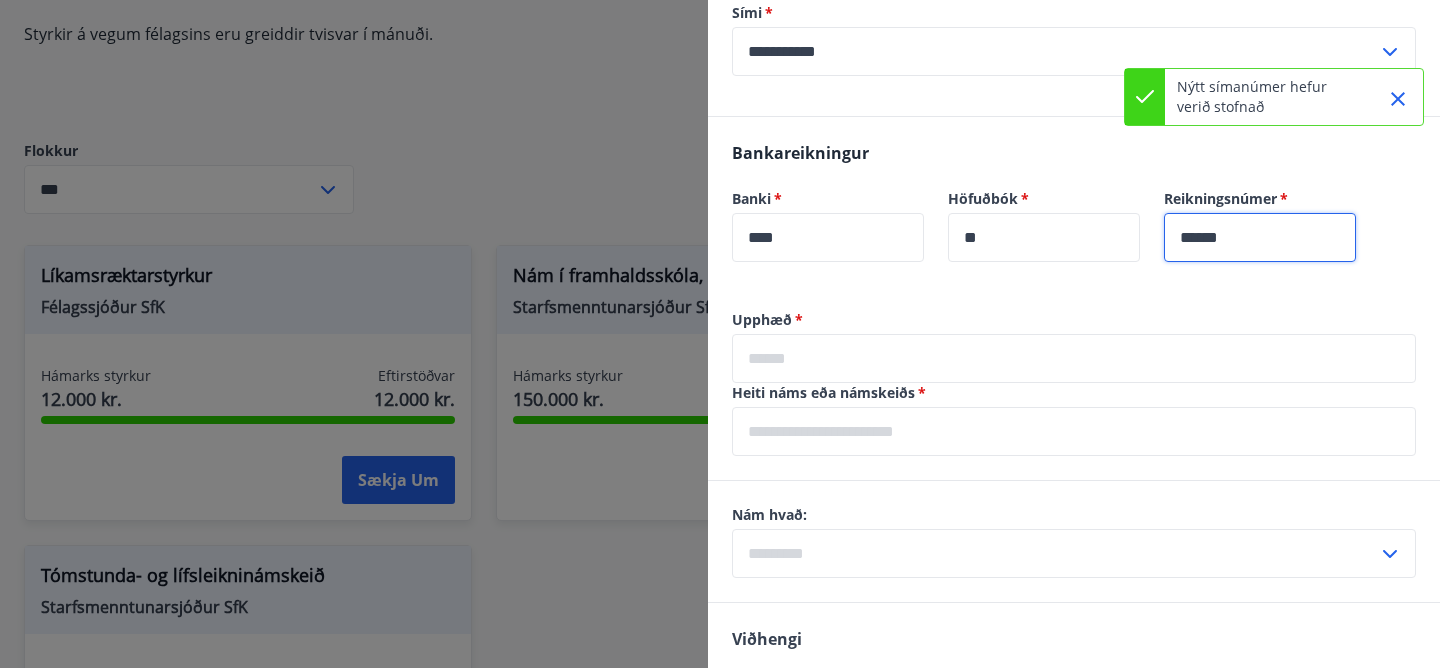 scroll, scrollTop: 945, scrollLeft: 0, axis: vertical 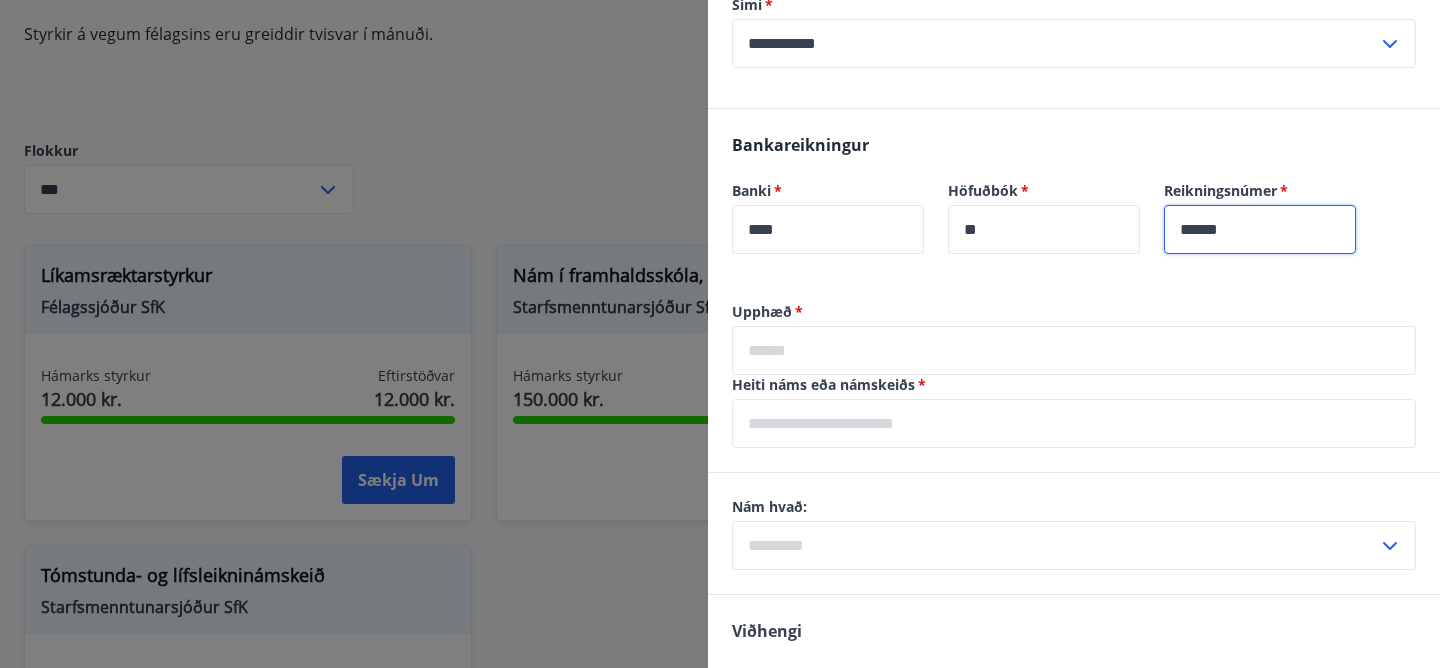 type on "******" 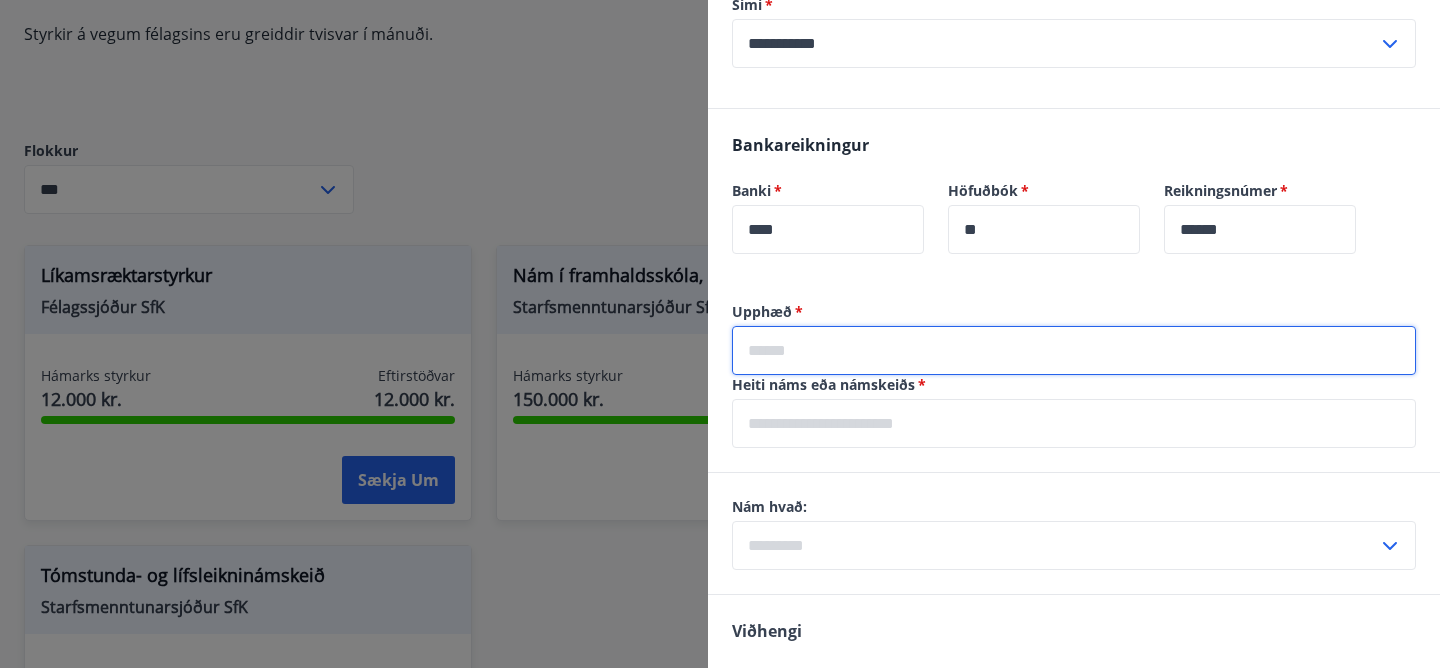 click at bounding box center [1074, 350] 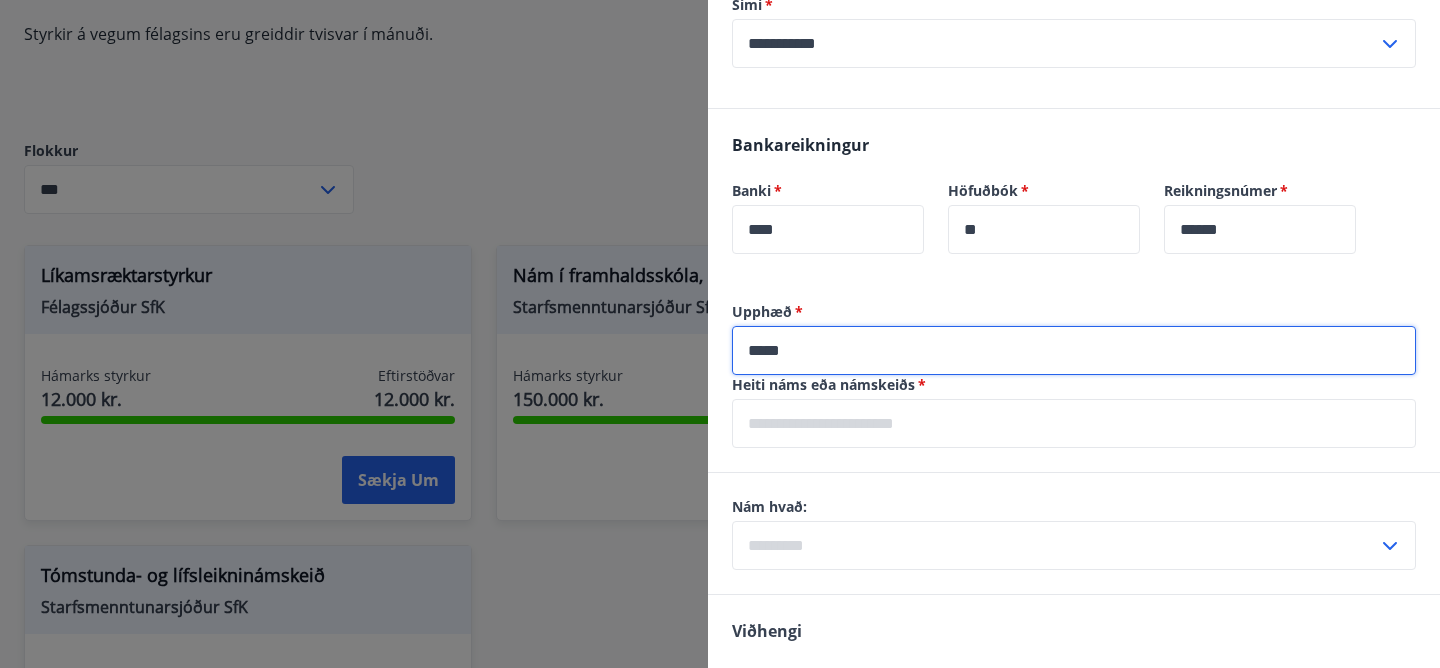type on "*****" 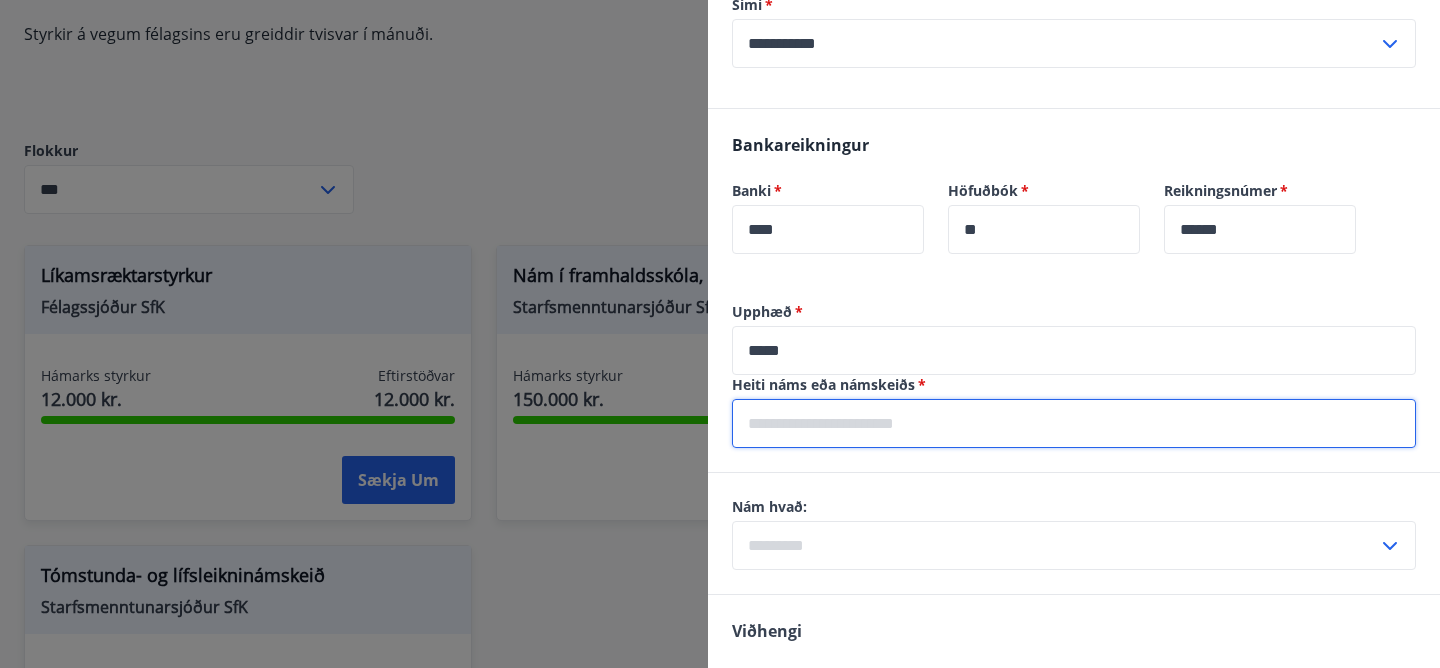 click at bounding box center [1074, 423] 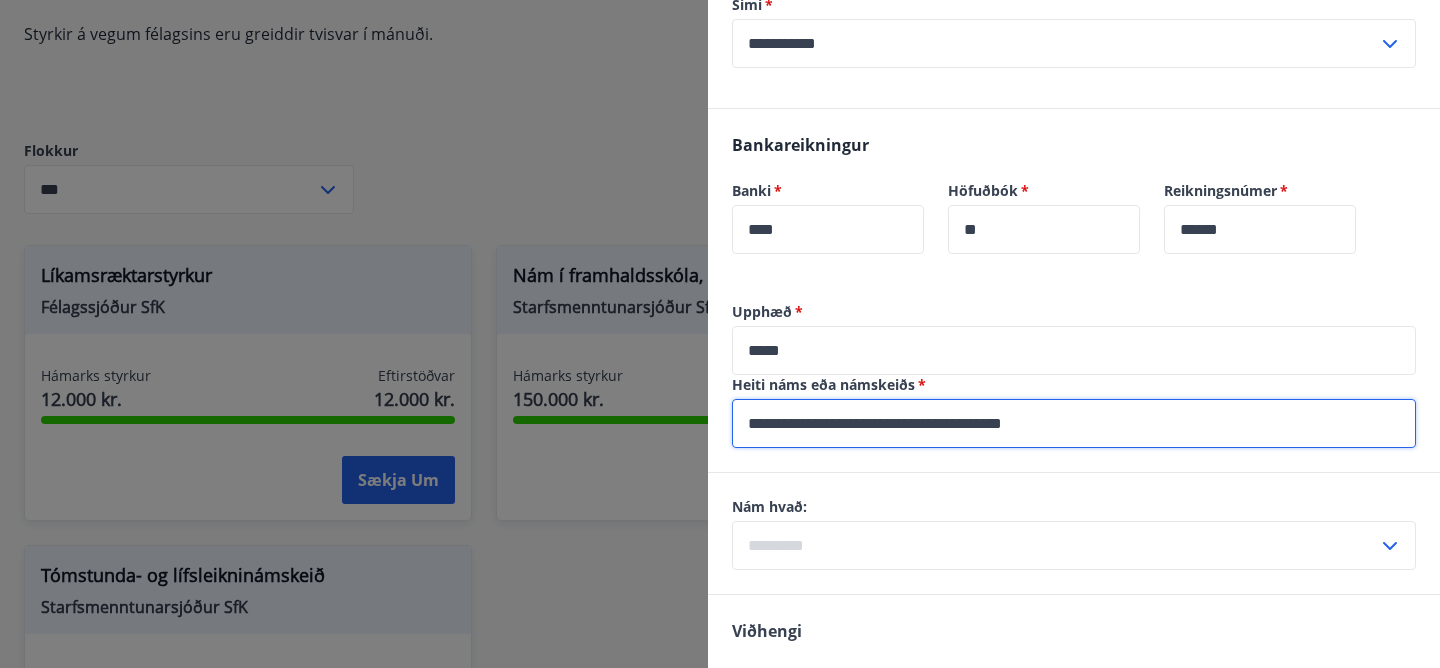 type on "**********" 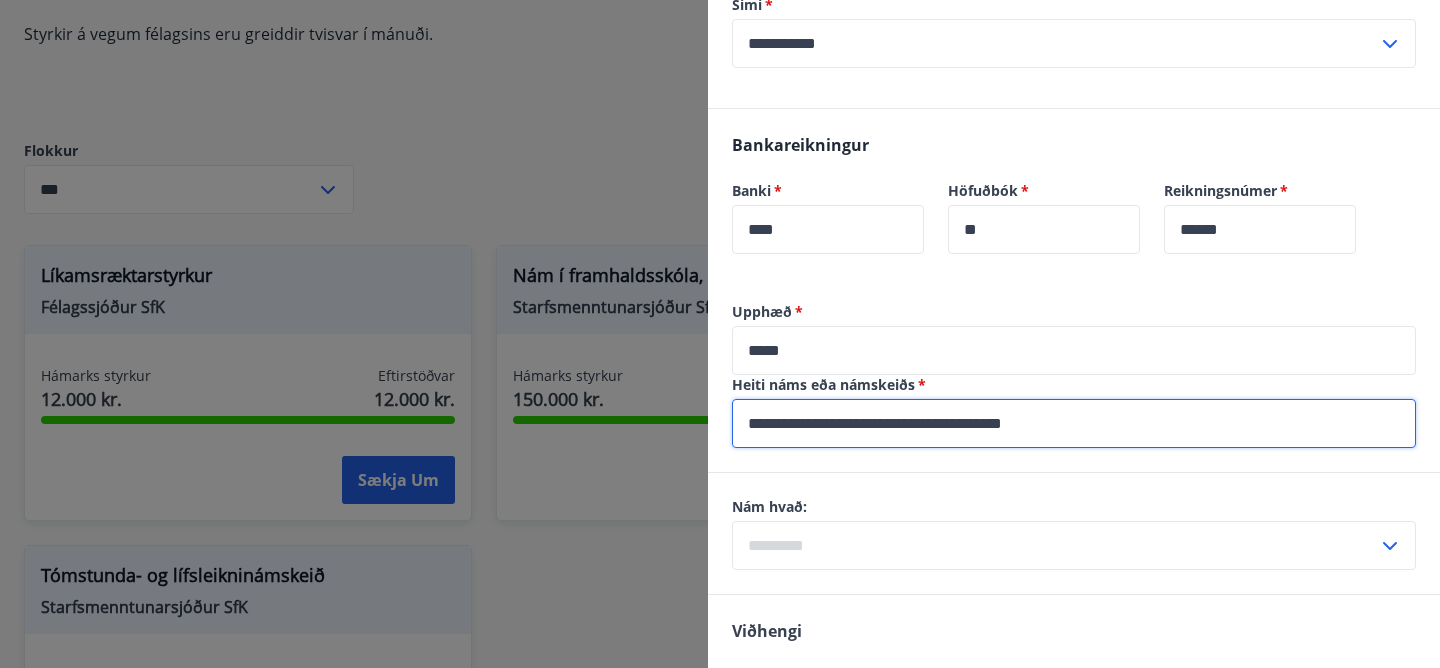 click at bounding box center (1055, 545) 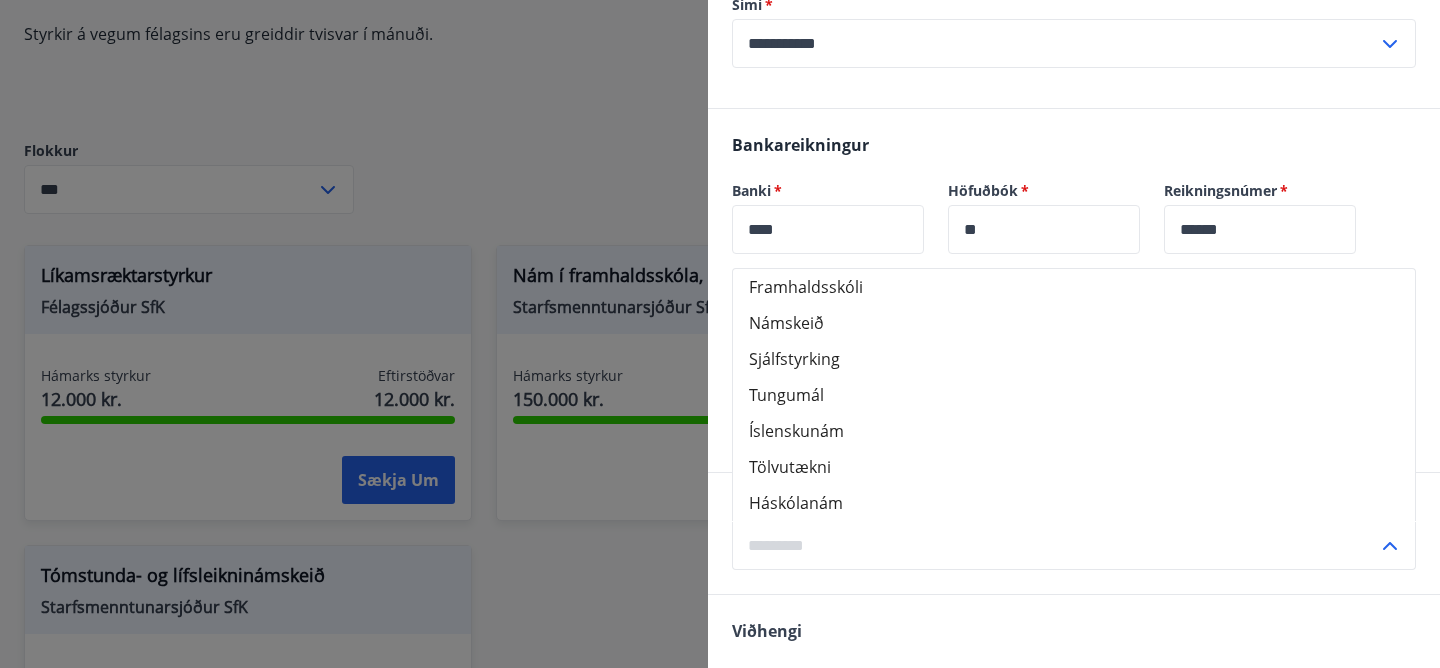 click on "Háskólanám" at bounding box center [1074, 503] 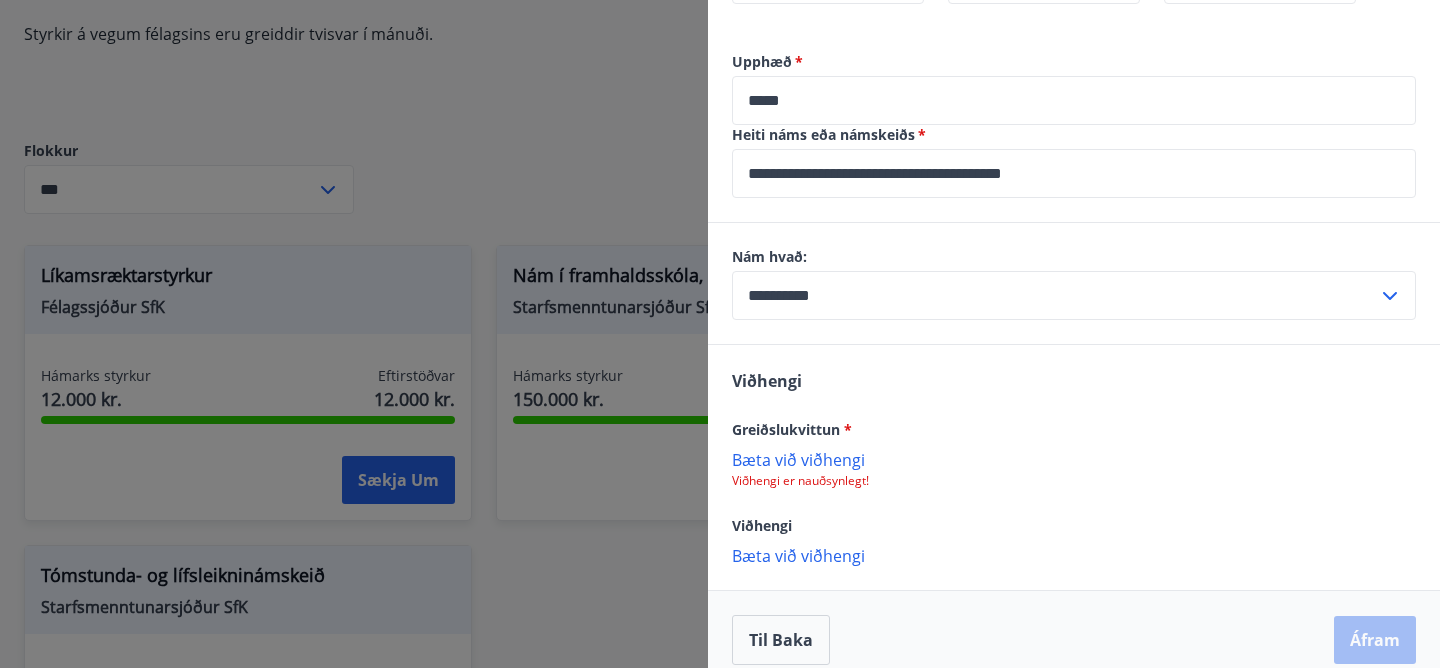 scroll, scrollTop: 1216, scrollLeft: 0, axis: vertical 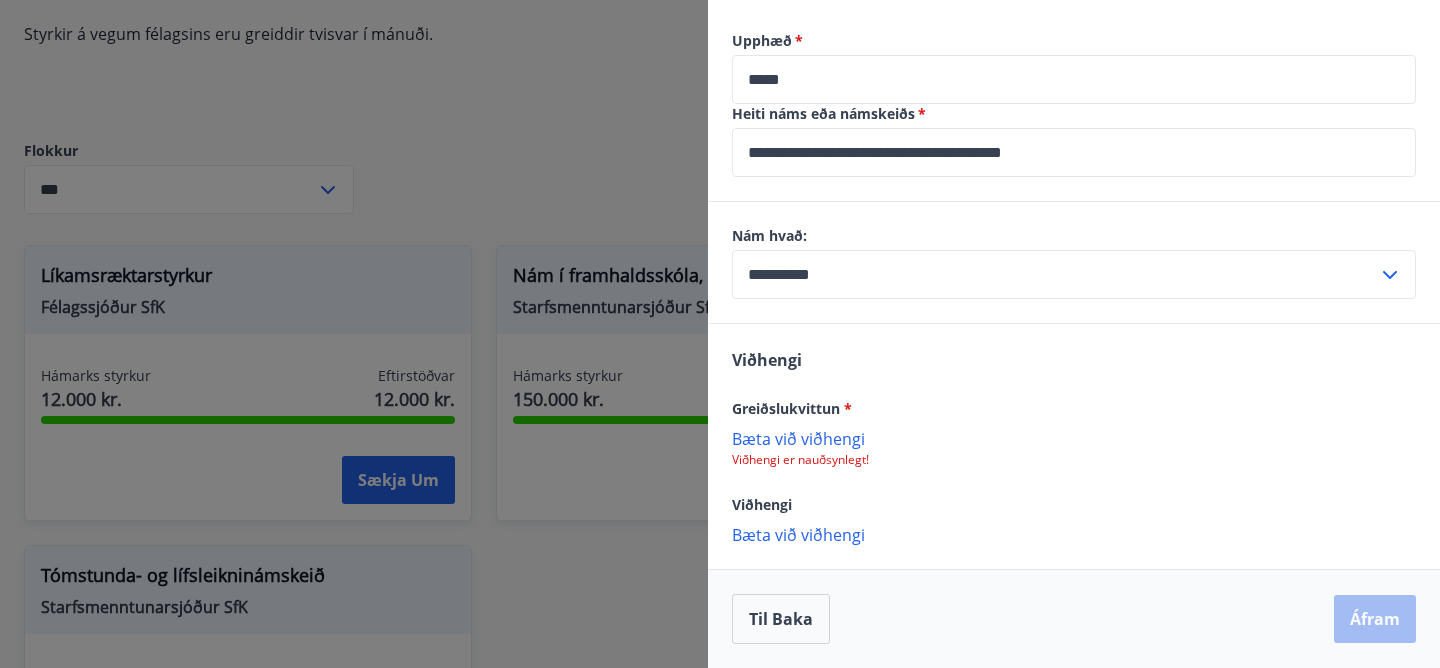 click on "Bæta við viðhengi" at bounding box center (1074, 438) 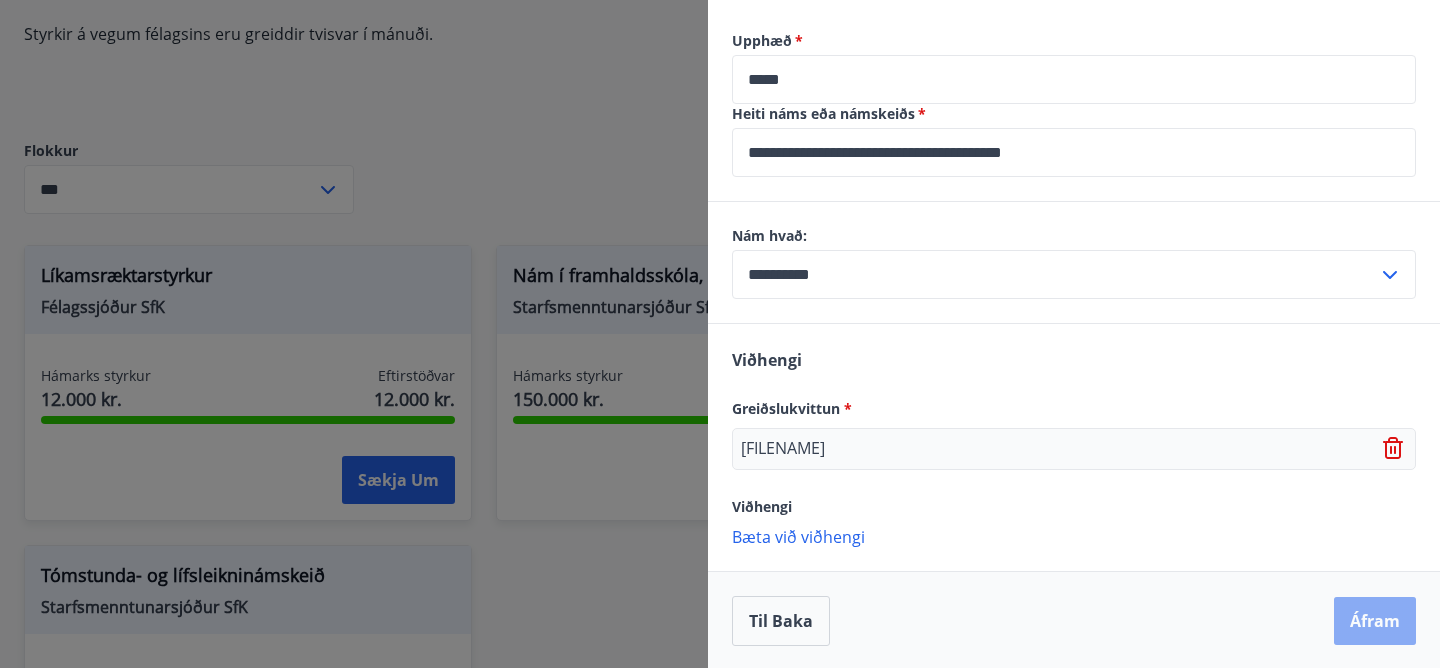 click on "Áfram" at bounding box center [1375, 621] 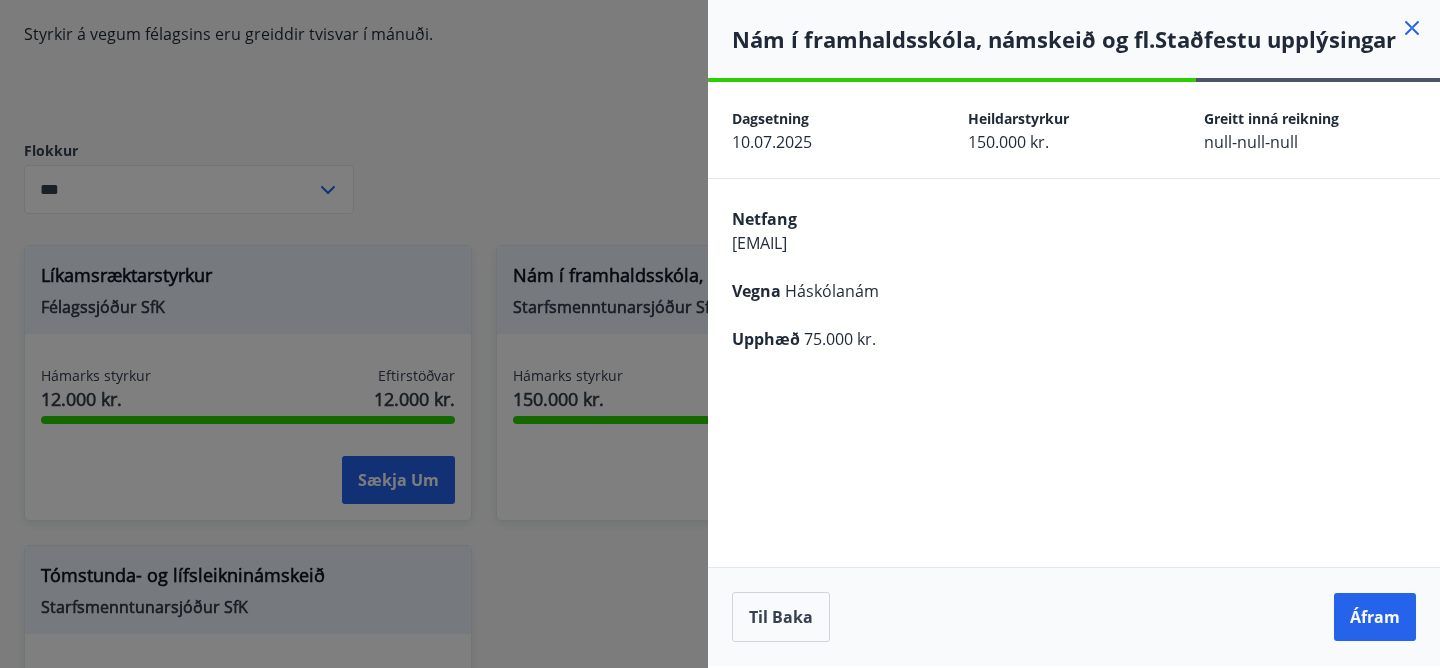 scroll, scrollTop: 0, scrollLeft: 0, axis: both 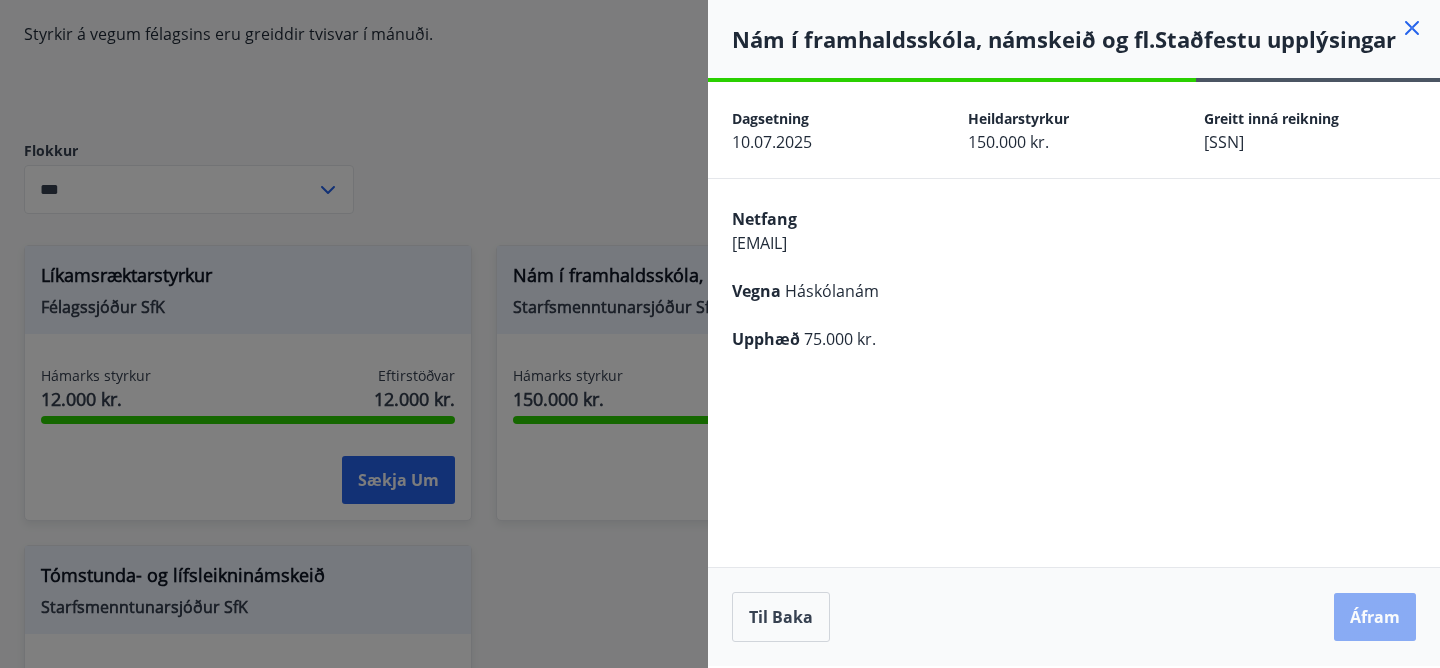 click on "Áfram" at bounding box center [1375, 617] 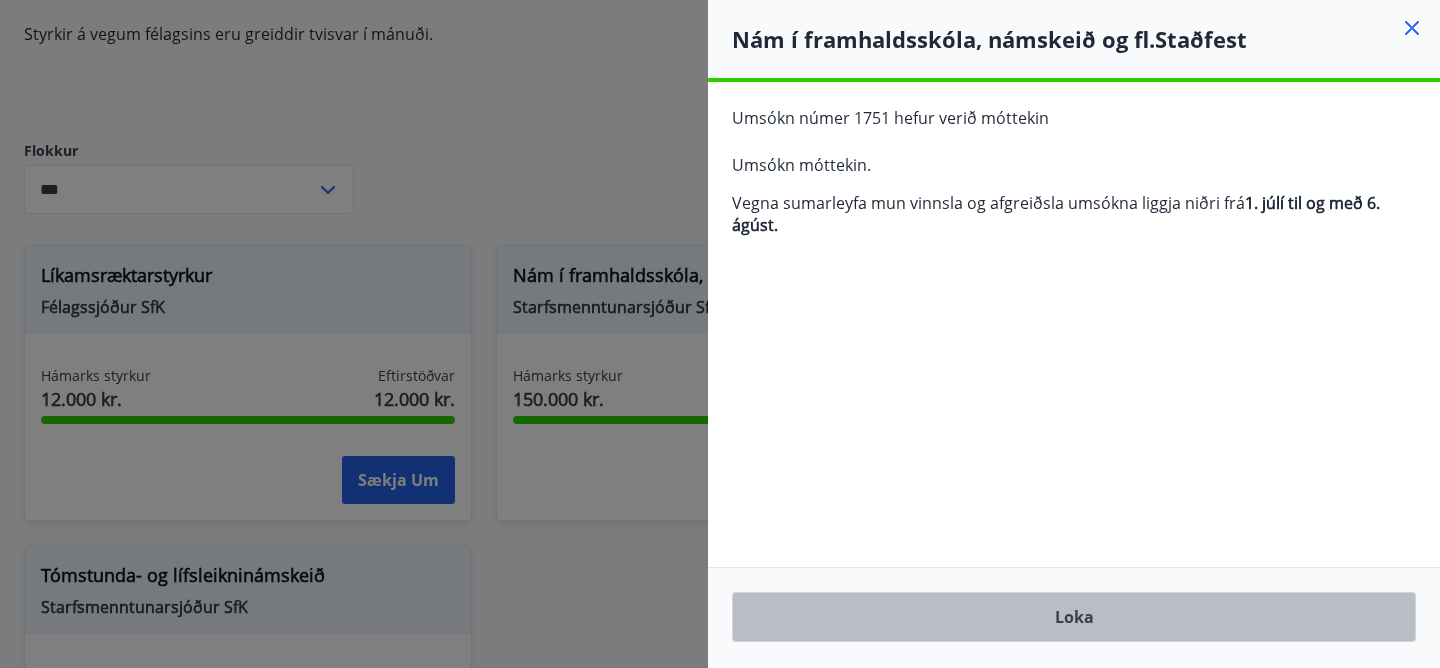 click on "Loka" at bounding box center (1074, 617) 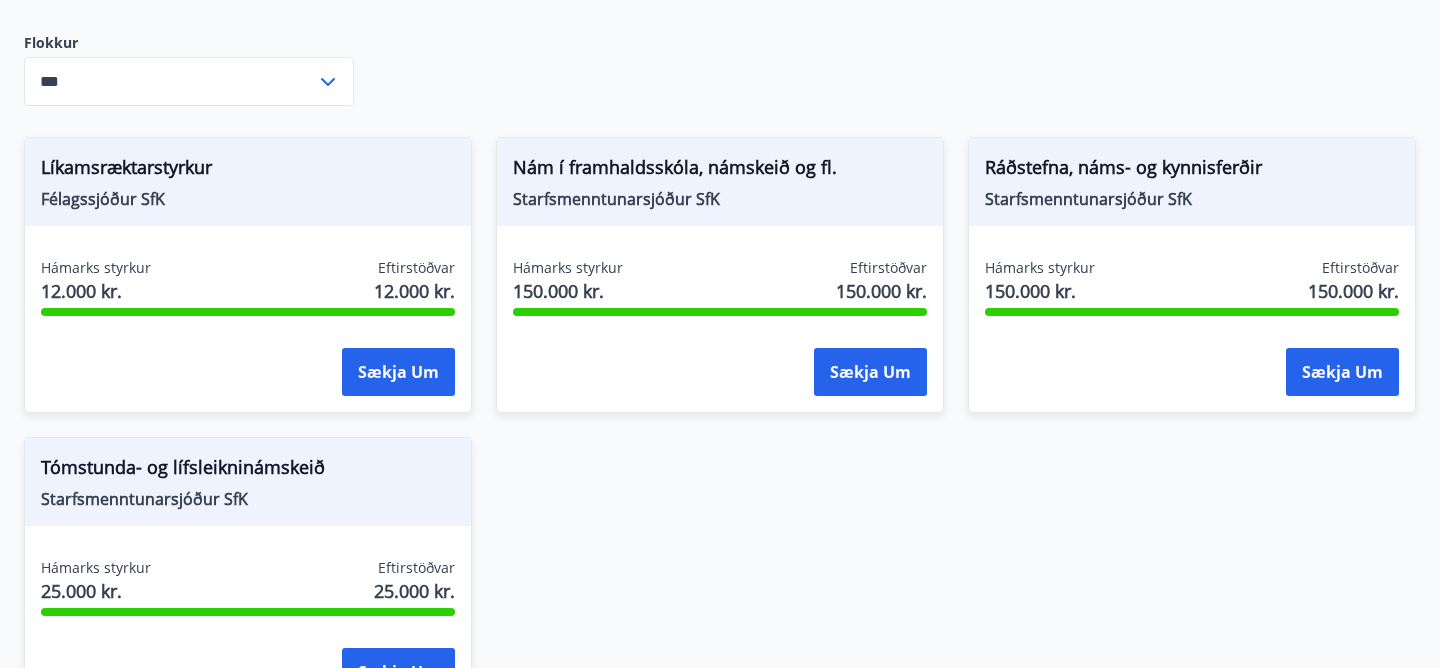 scroll, scrollTop: 317, scrollLeft: 0, axis: vertical 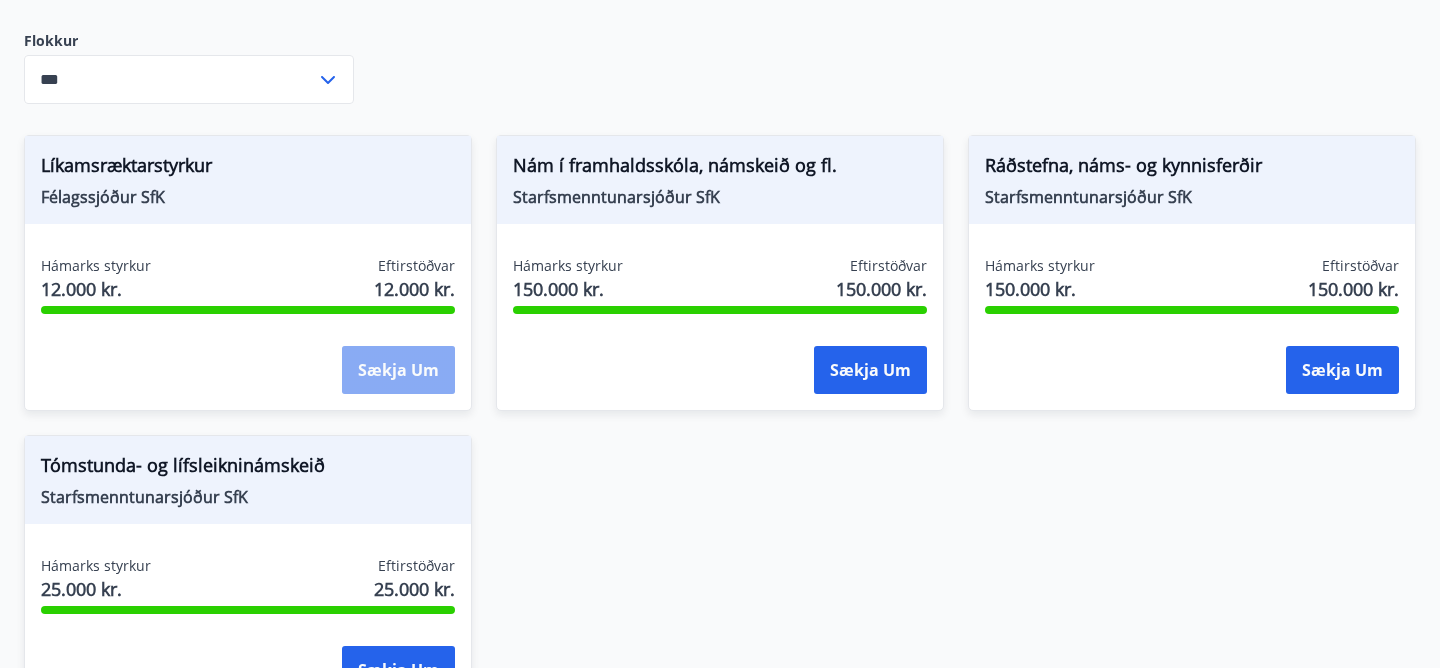 click on "Sækja um" at bounding box center [398, 370] 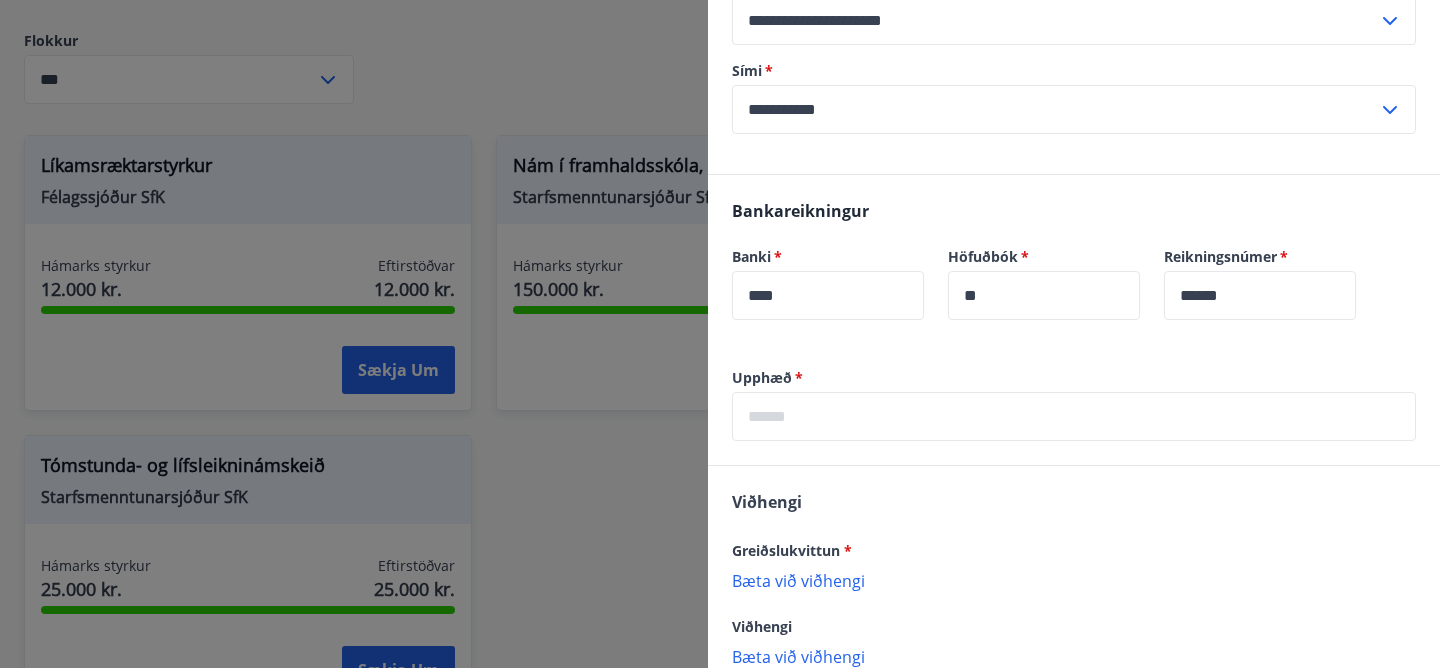 scroll, scrollTop: 856, scrollLeft: 0, axis: vertical 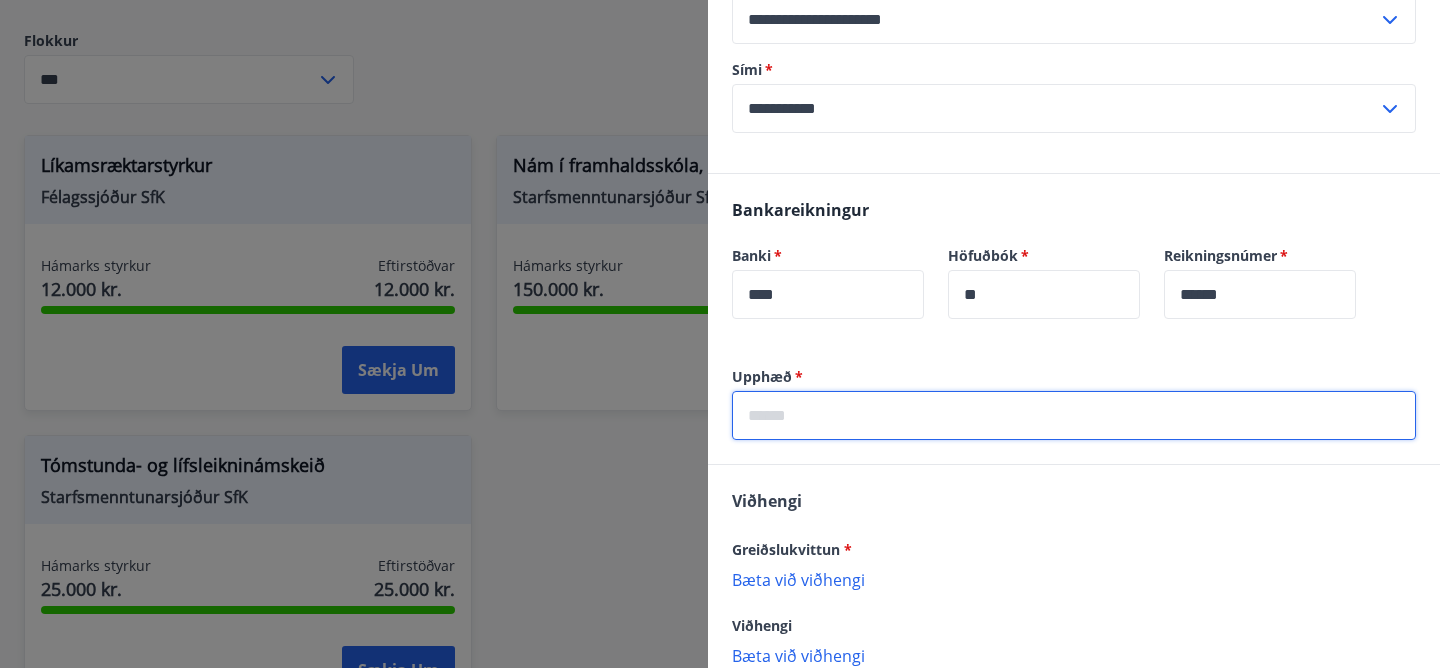 click at bounding box center [1074, 415] 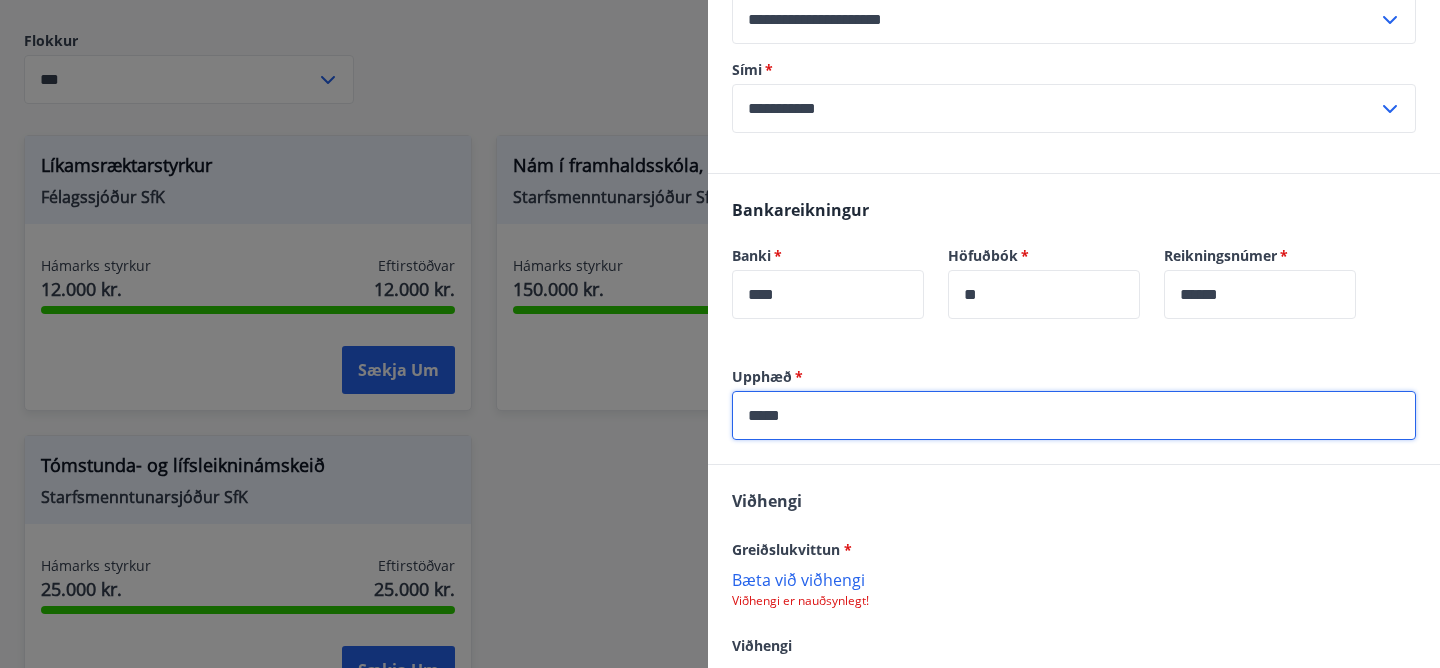 type on "*****" 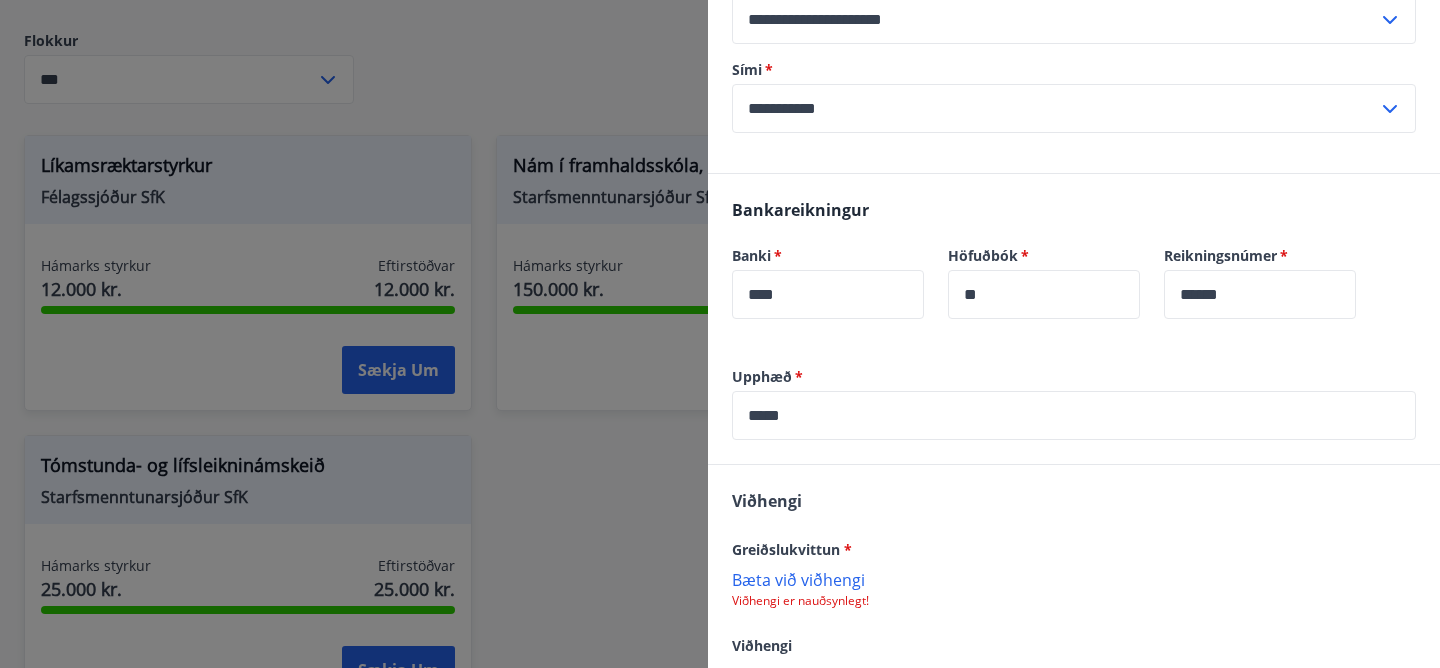 click on "Bæta við viðhengi" at bounding box center (1074, 579) 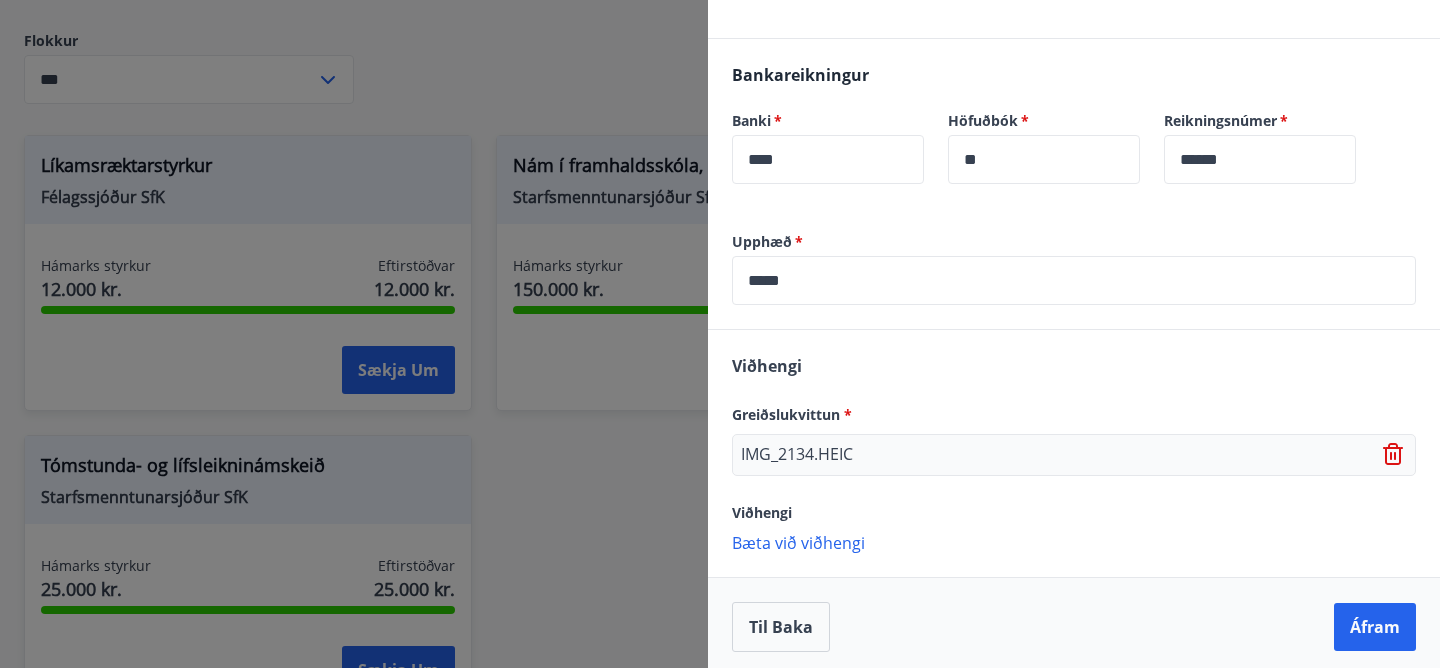 scroll, scrollTop: 999, scrollLeft: 0, axis: vertical 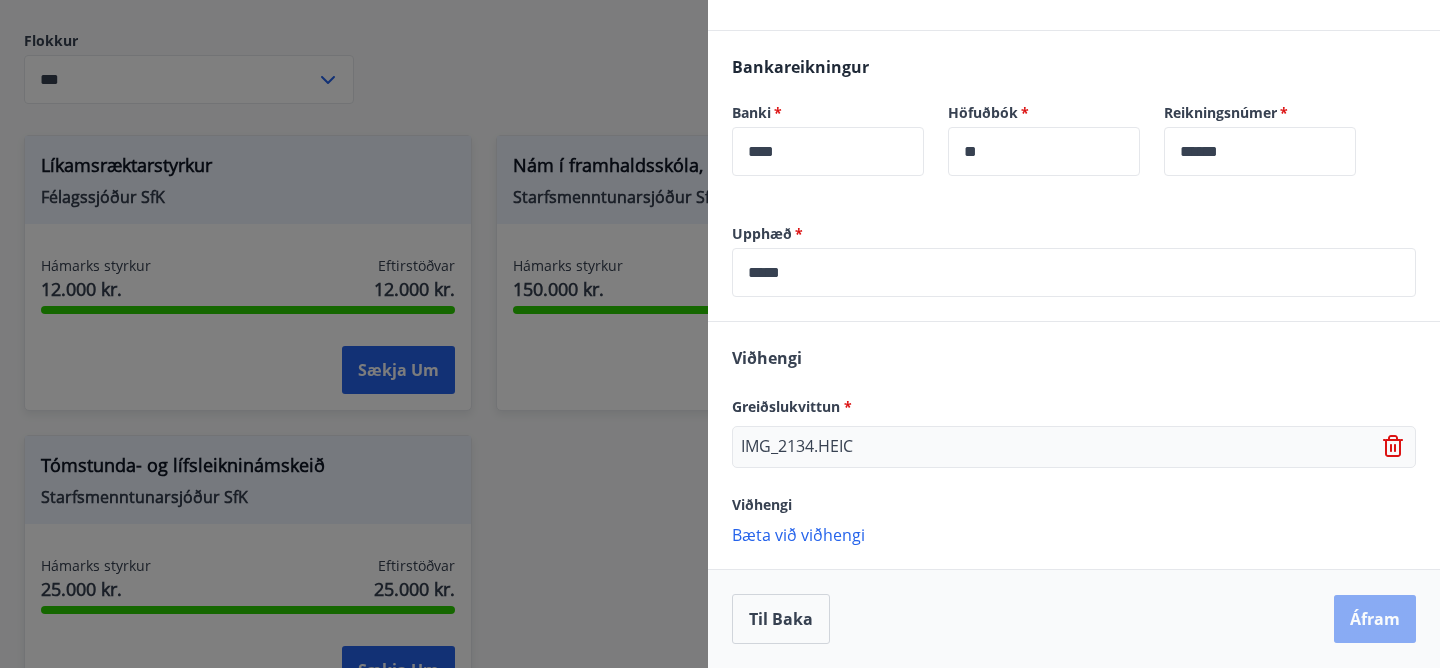 click on "Áfram" at bounding box center [1375, 619] 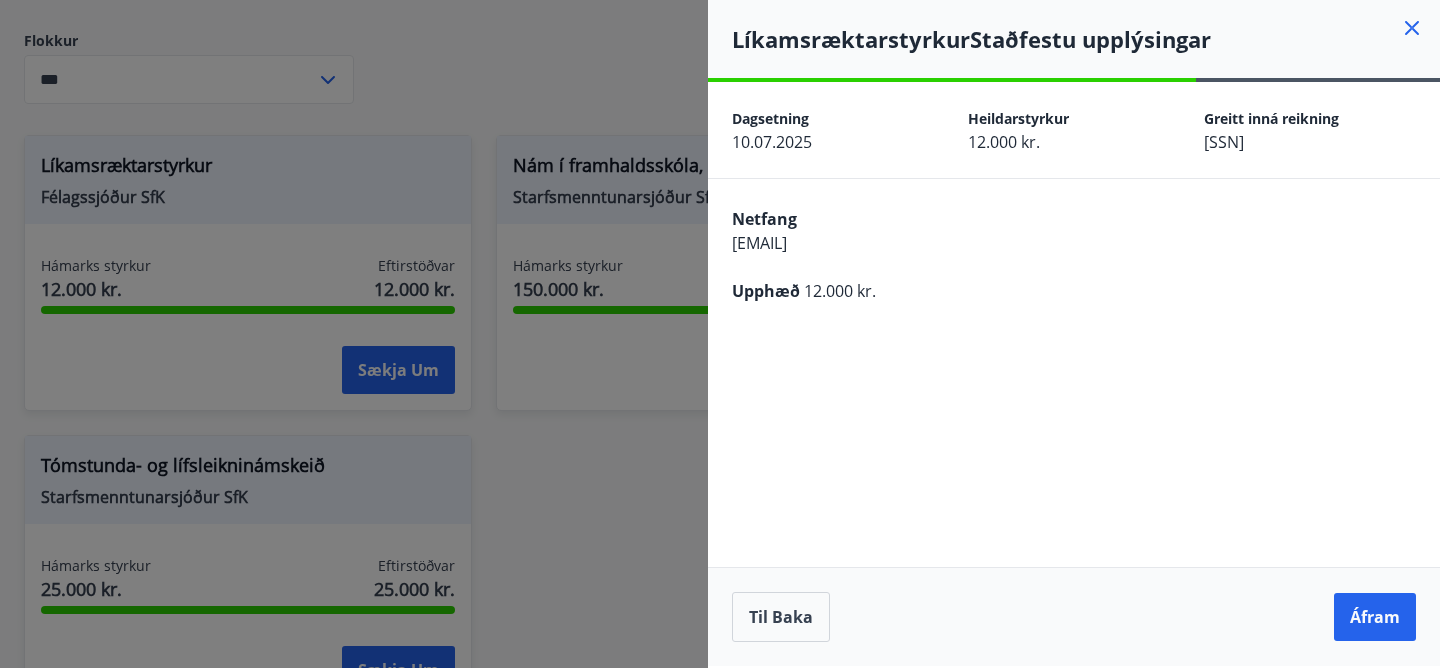 click on "Áfram" at bounding box center [1375, 617] 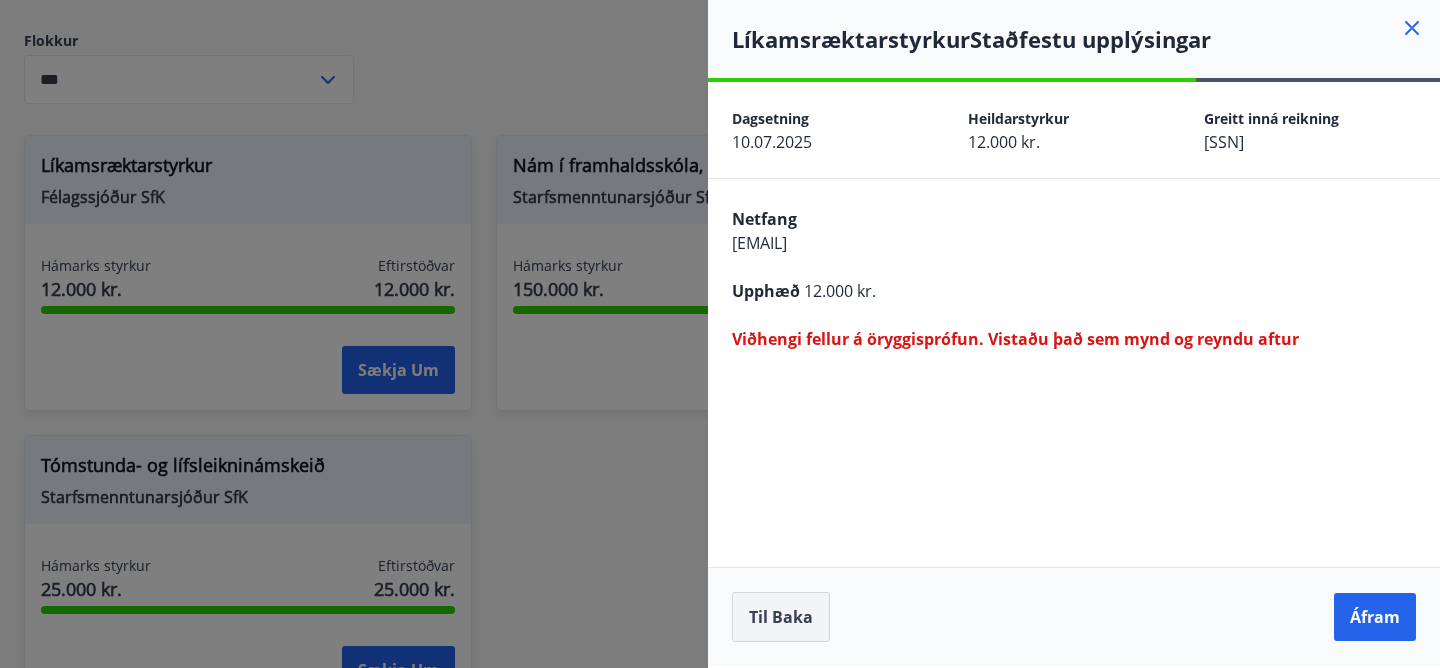 click on "Til baka" at bounding box center [781, 617] 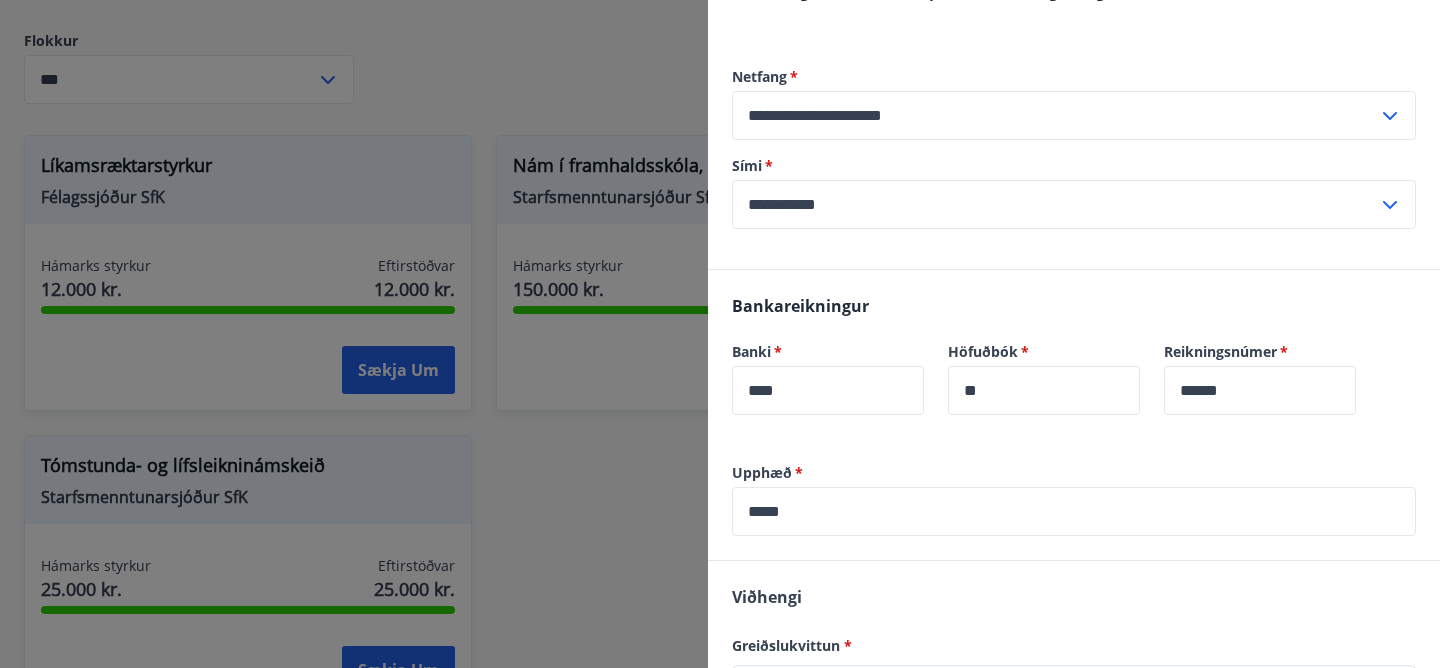 scroll, scrollTop: 999, scrollLeft: 0, axis: vertical 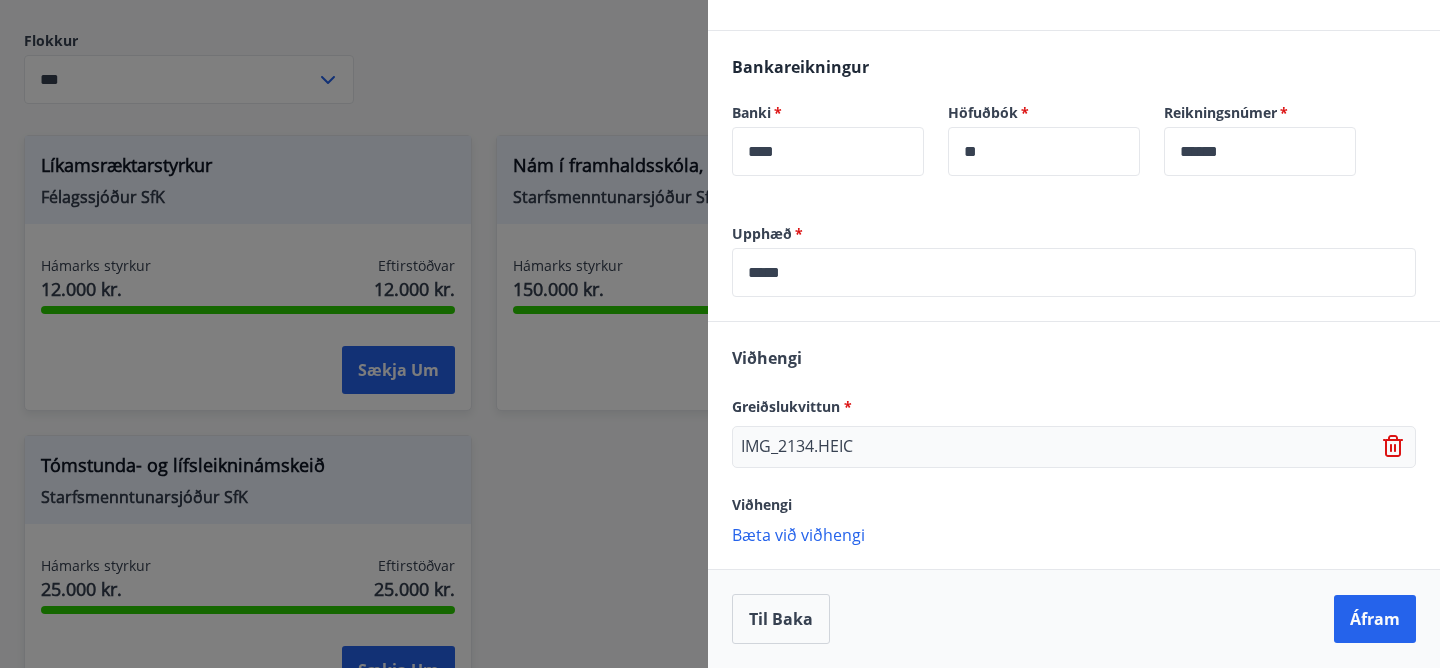 click 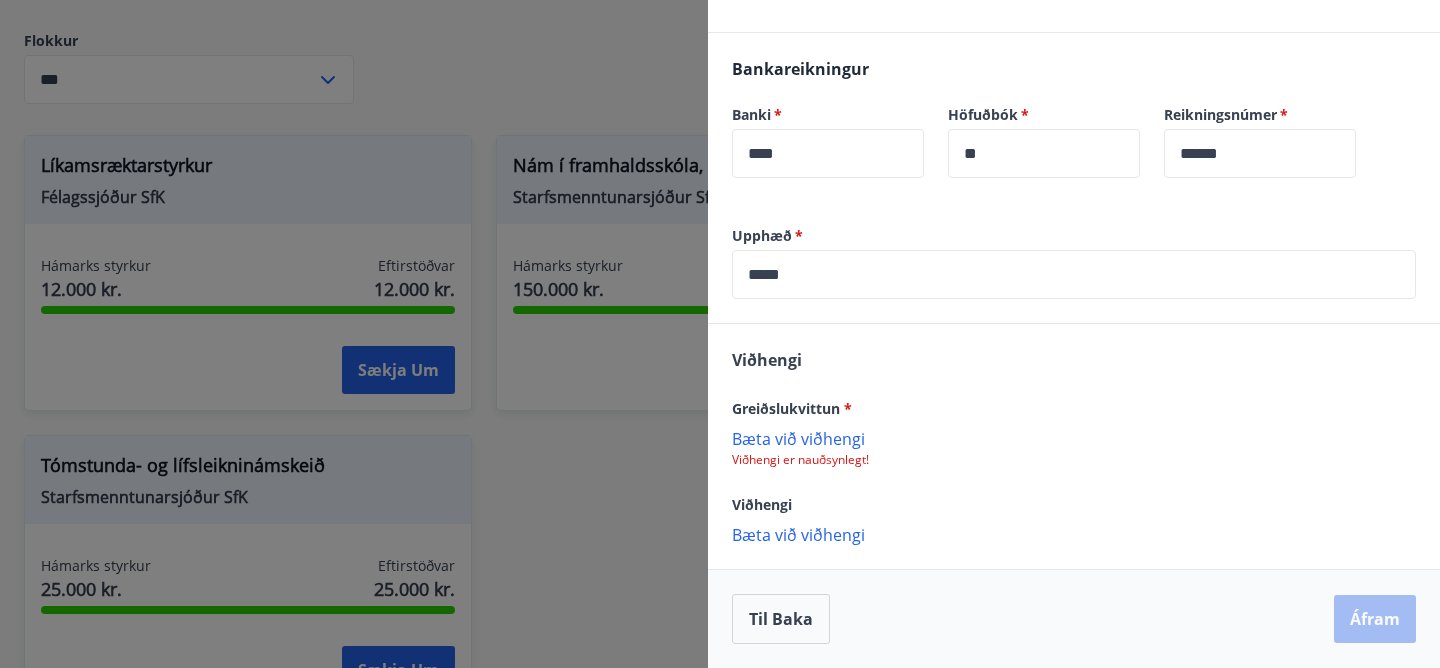 scroll, scrollTop: 997, scrollLeft: 0, axis: vertical 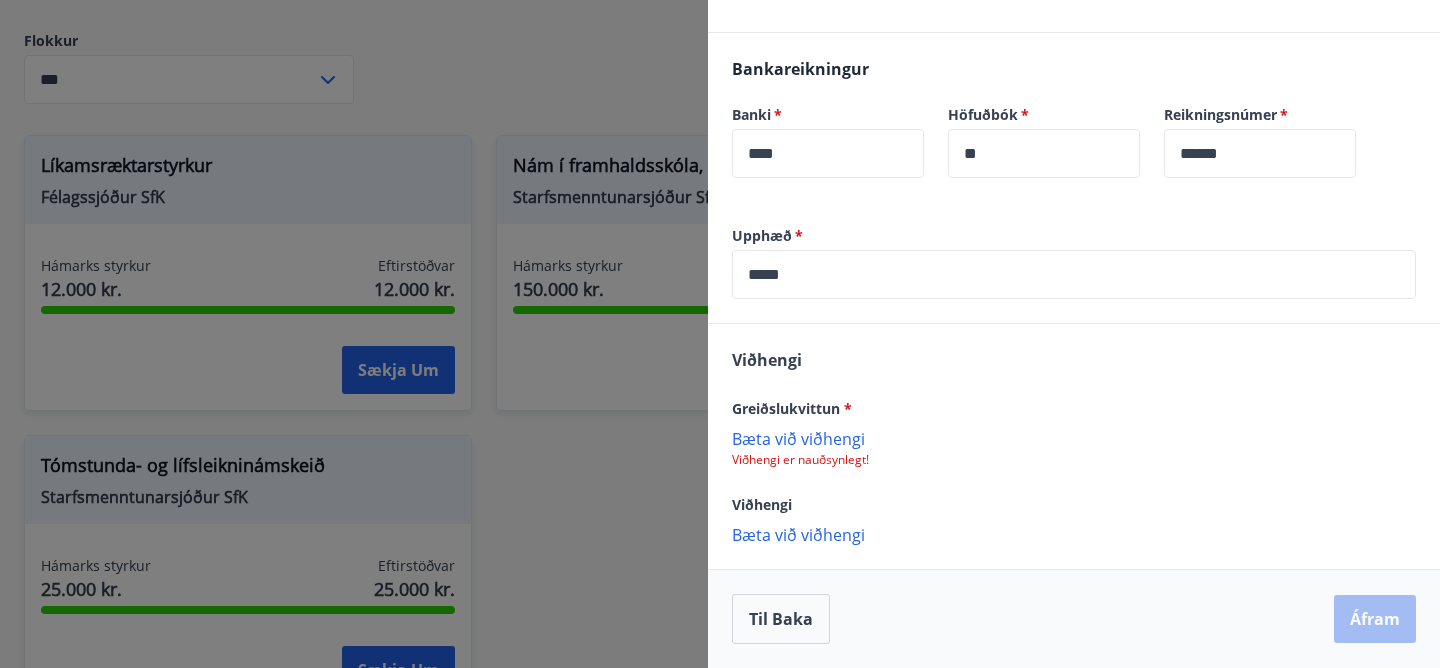click on "Bæta við viðhengi" at bounding box center [1074, 438] 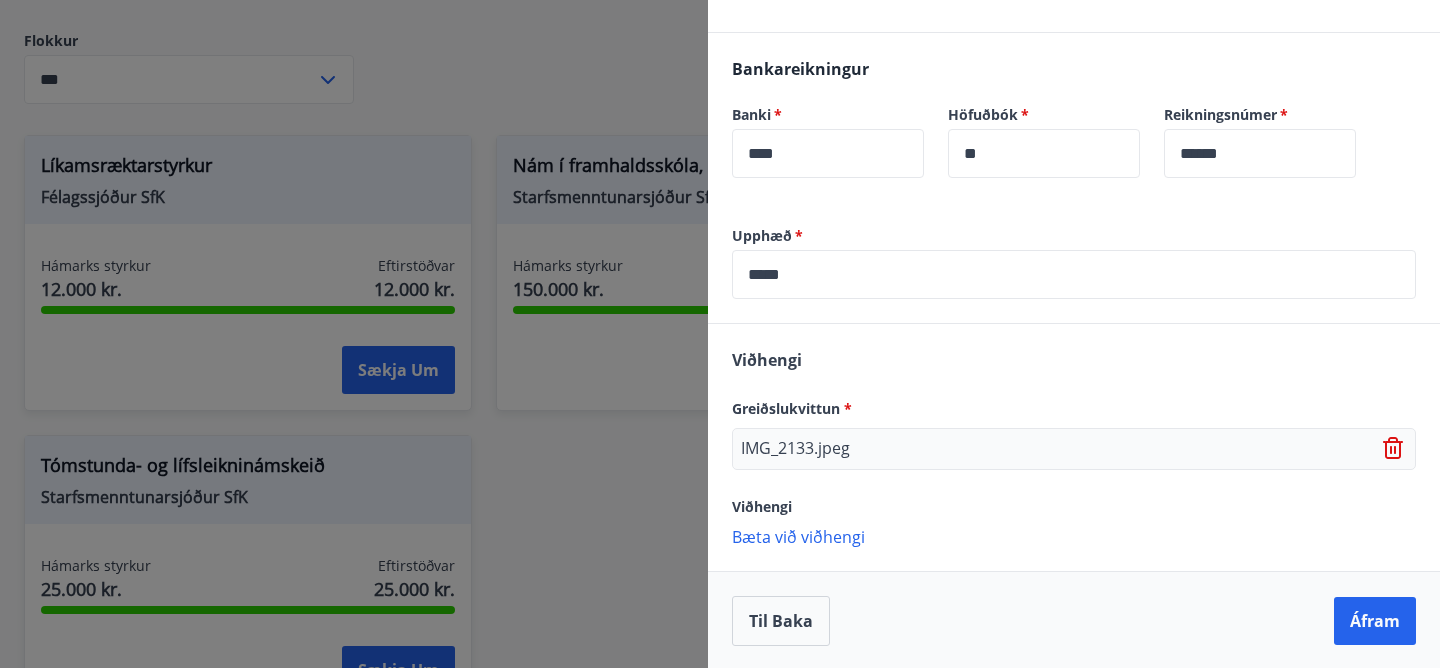 scroll, scrollTop: 999, scrollLeft: 0, axis: vertical 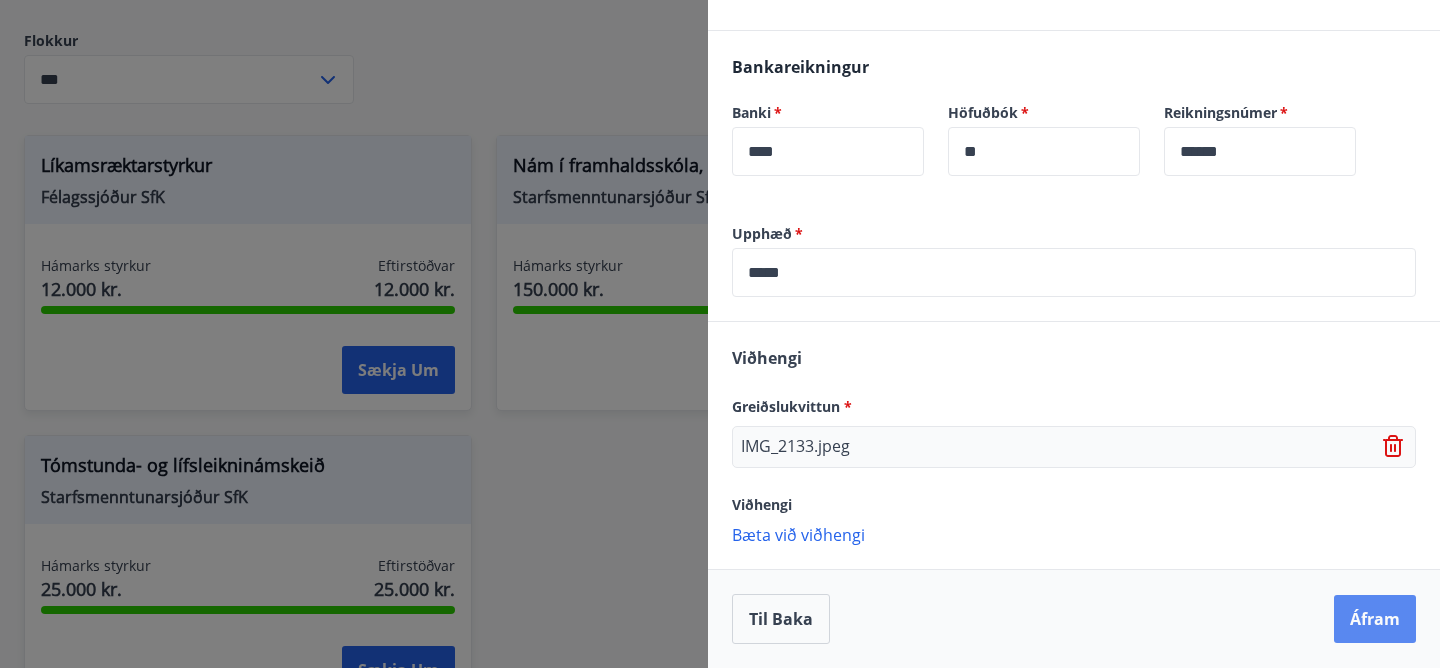 click on "Áfram" at bounding box center [1375, 619] 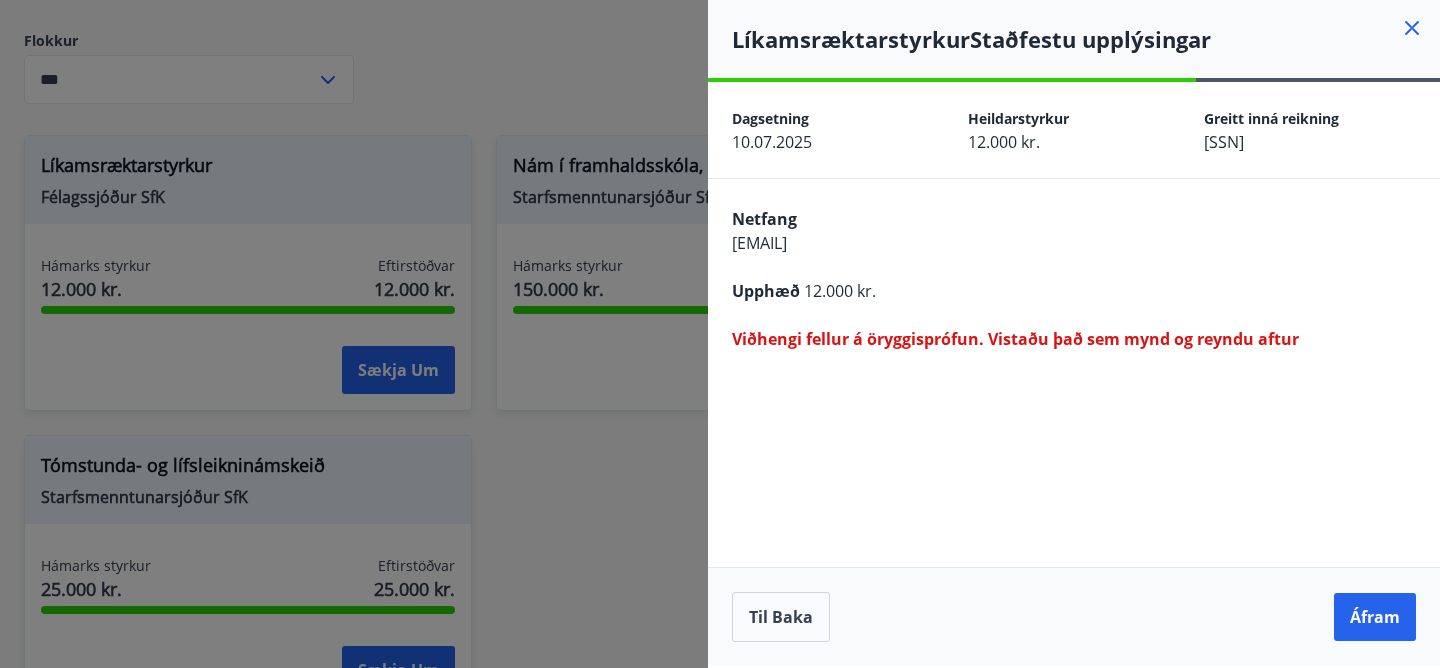 scroll, scrollTop: 0, scrollLeft: 0, axis: both 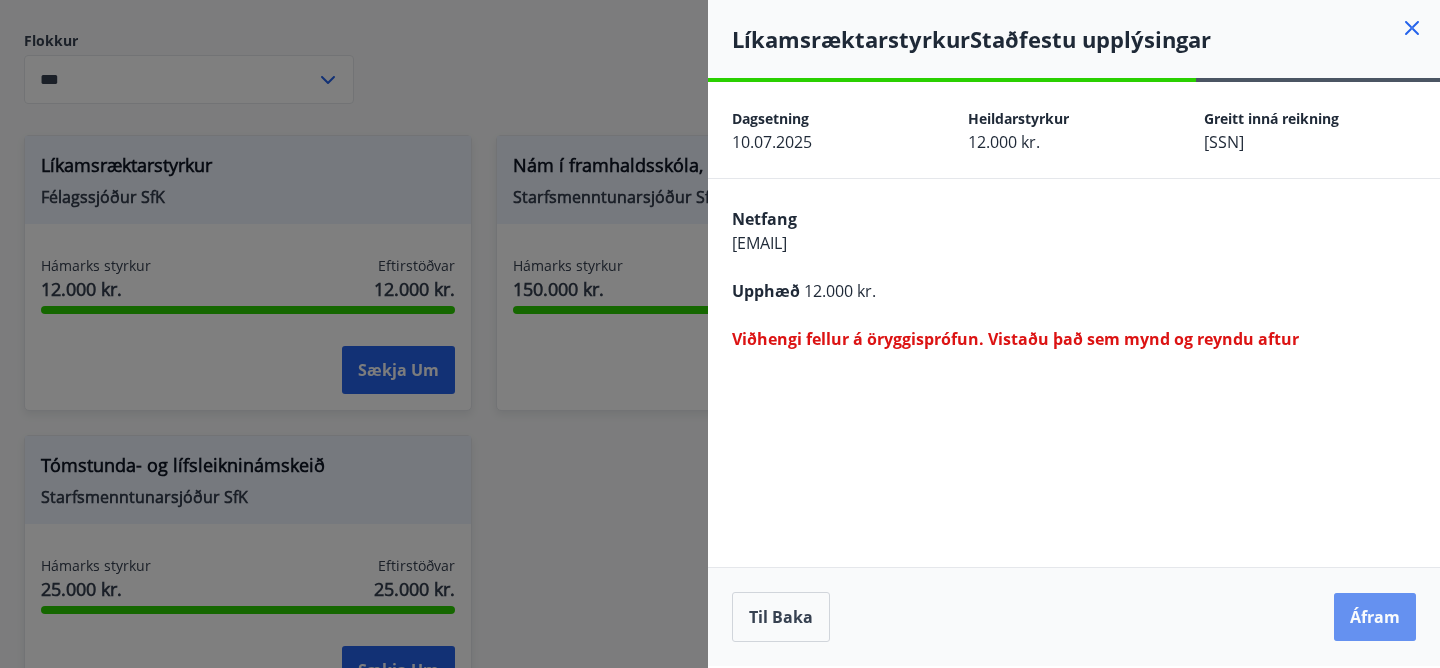 click on "Áfram" at bounding box center [1375, 617] 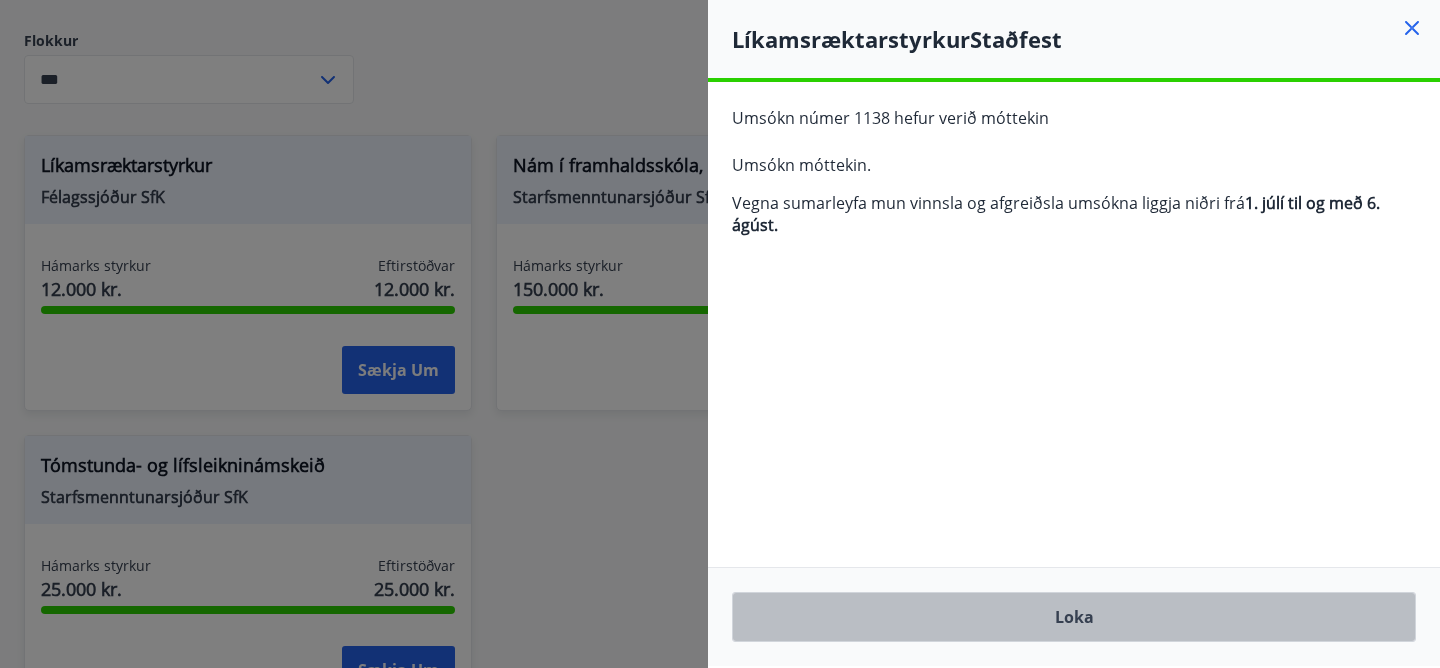click on "Loka" at bounding box center (1074, 617) 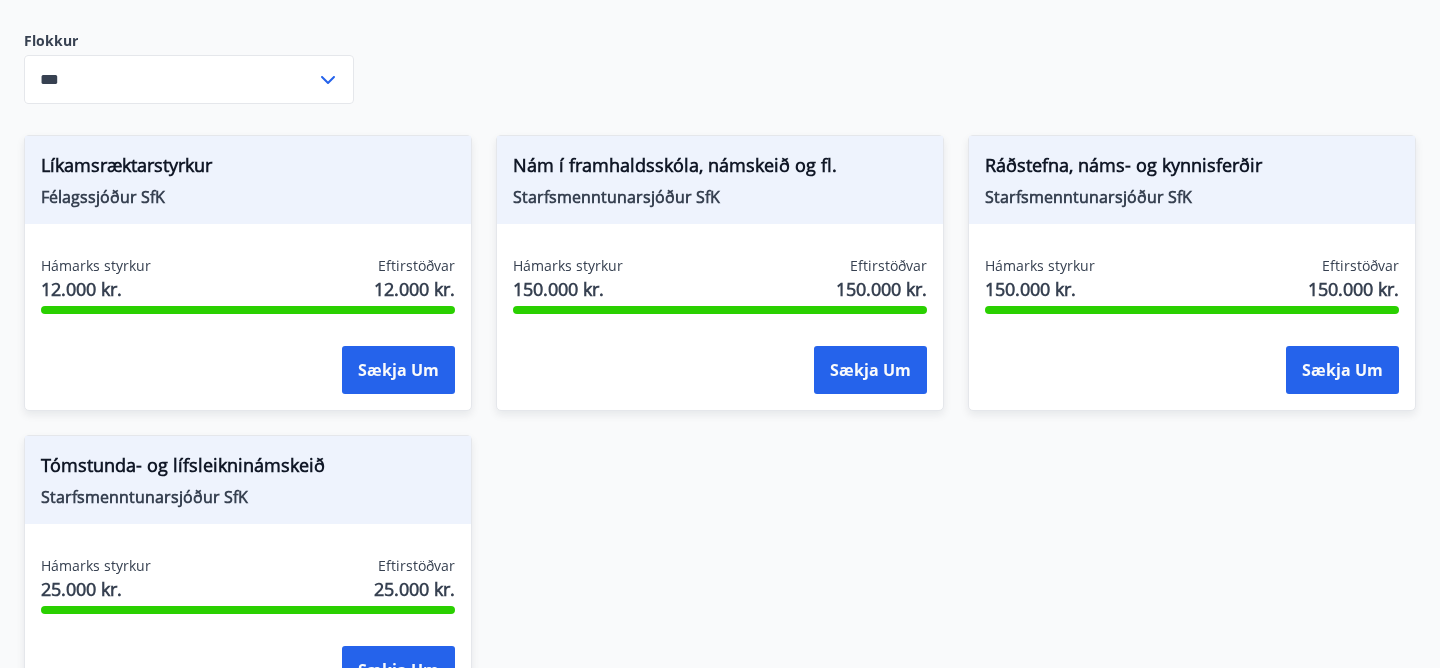 click on "Líkamsræktarstyrkur Félagssjóður SfK Hámarks styrkur 12.000 kr. Eftirstöðvar 12.000 kr. Sækja um Nám í framhaldsskóla, námskeið og fl. Starfsmenntunarsjóður SfK Hámarks styrkur 150.000 kr. Eftirstöðvar 150.000 kr. Sækja um Ráðstefna, náms- og kynnisferðir Starfsmenntunarsjóður SfK Hámarks styrkur 150.000 kr. Eftirstöðvar 150.000 kr. Sækja um Tómstunda- og lífsleikninámskeið Starfsmenntunarsjóður SfK Hámarks styrkur 25.000 kr. Eftirstöðvar 25.000 kr. Sækja um" at bounding box center [708, 411] 